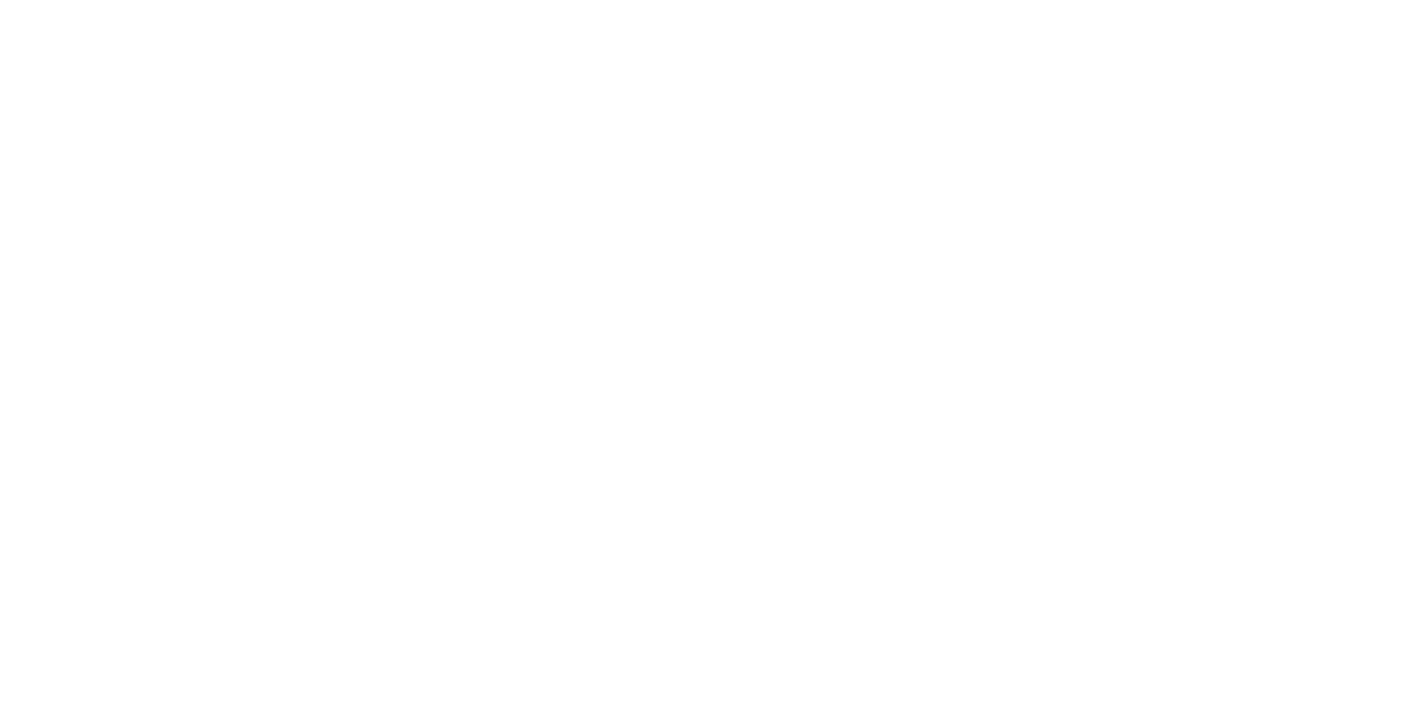 scroll, scrollTop: 0, scrollLeft: 0, axis: both 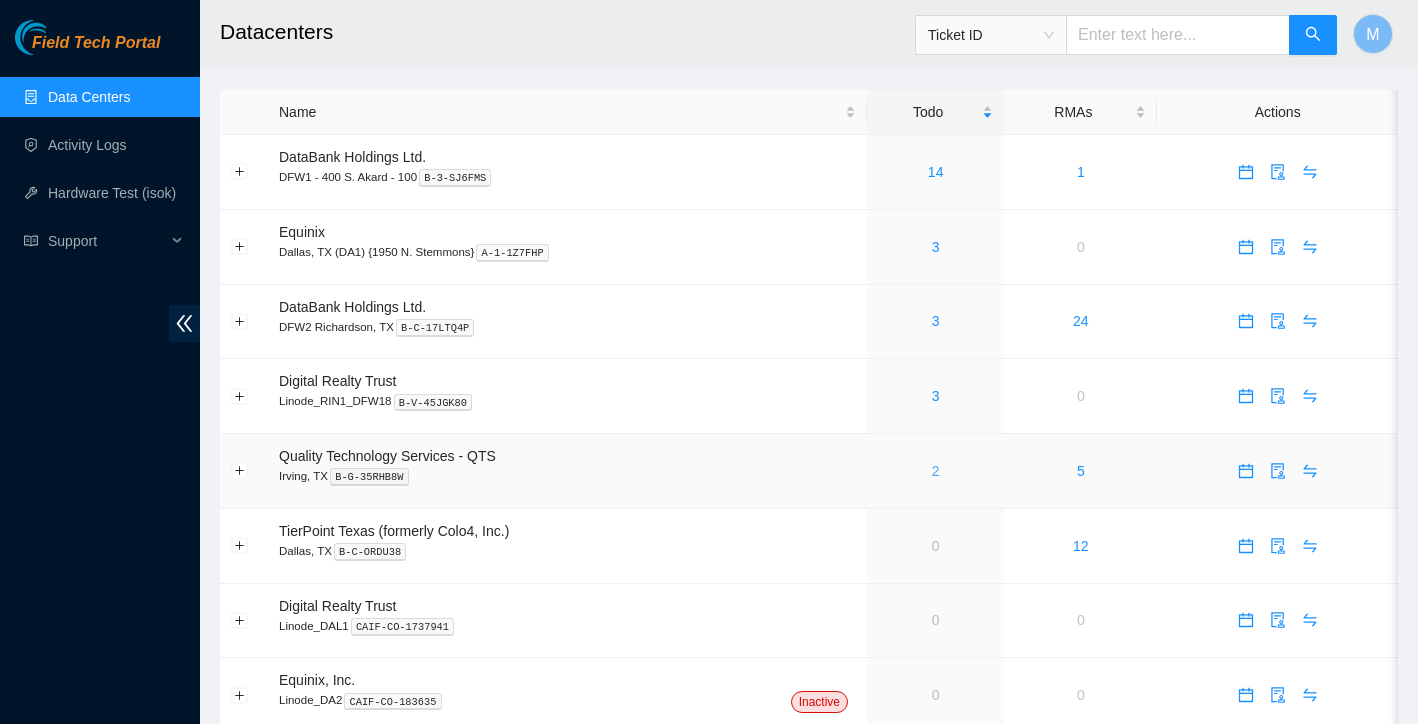 click on "2" at bounding box center (936, 471) 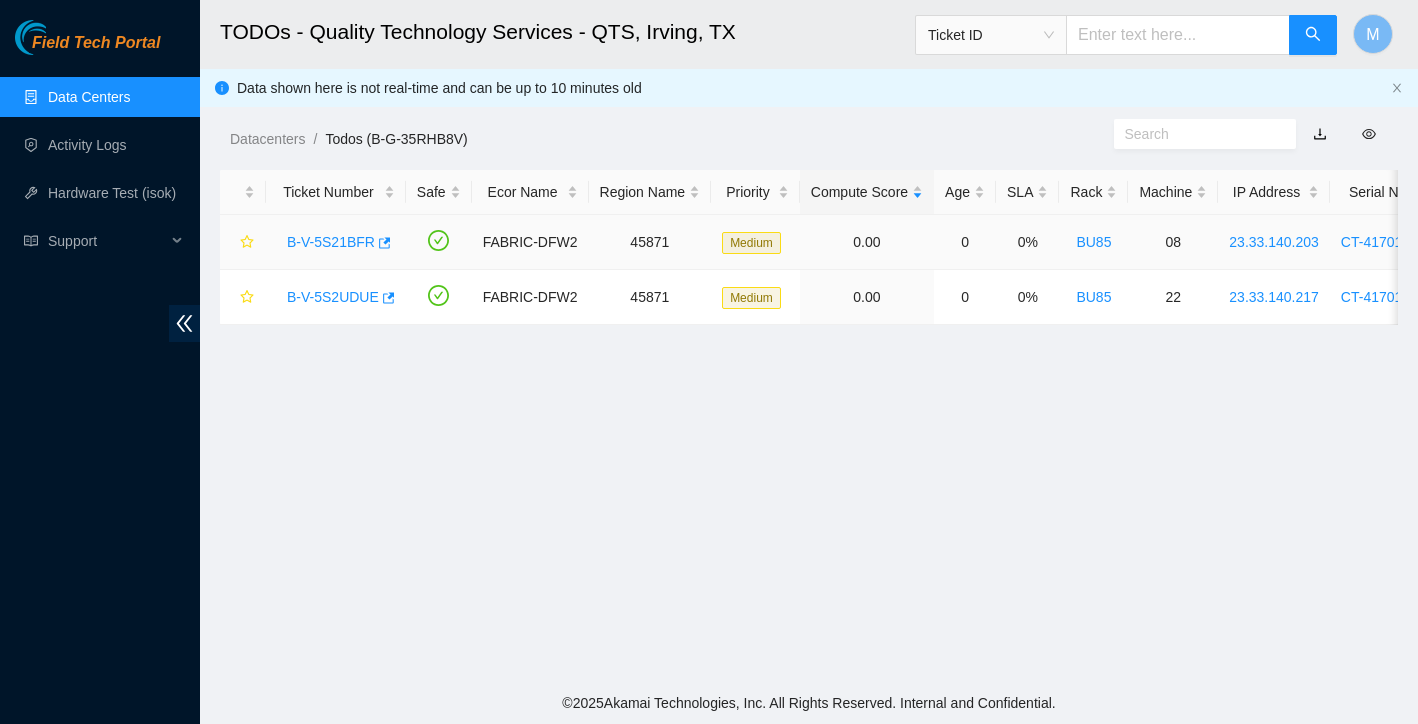 click on "B-V-5S21BFR" at bounding box center (331, 242) 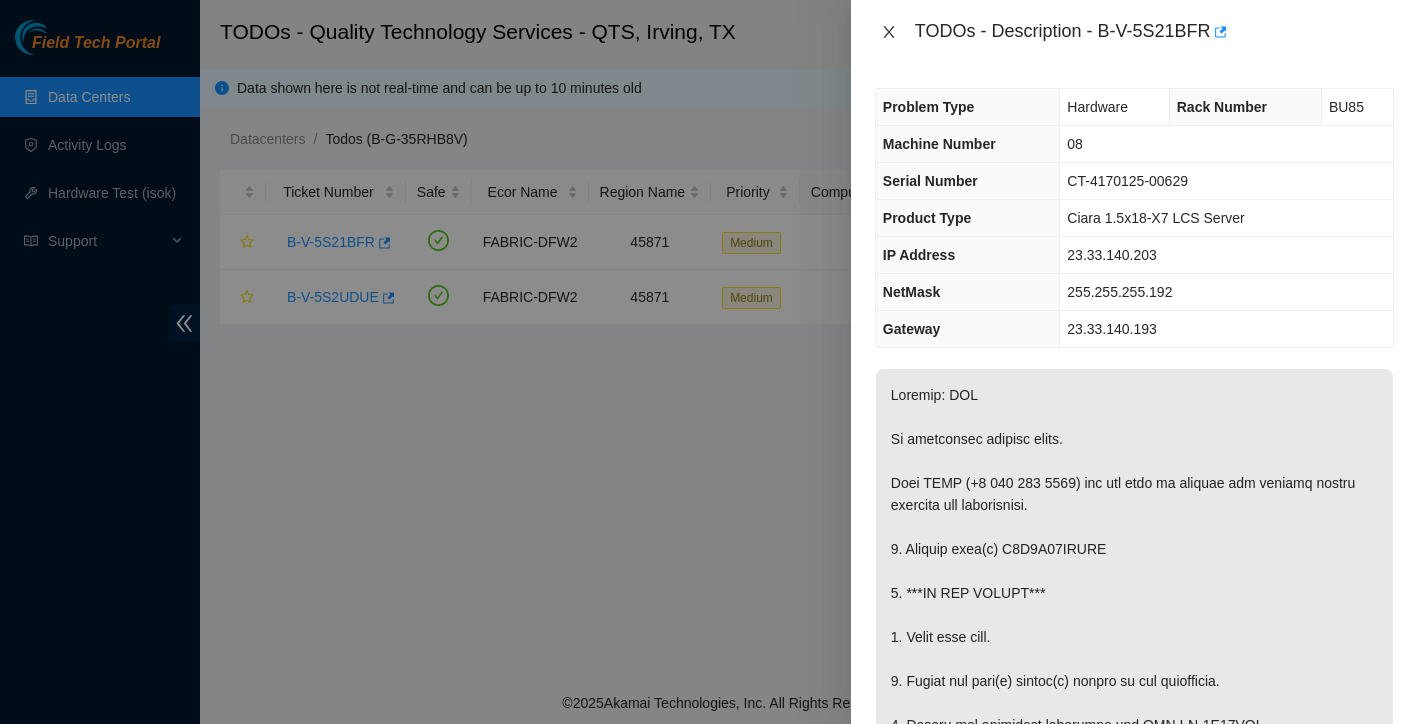 click 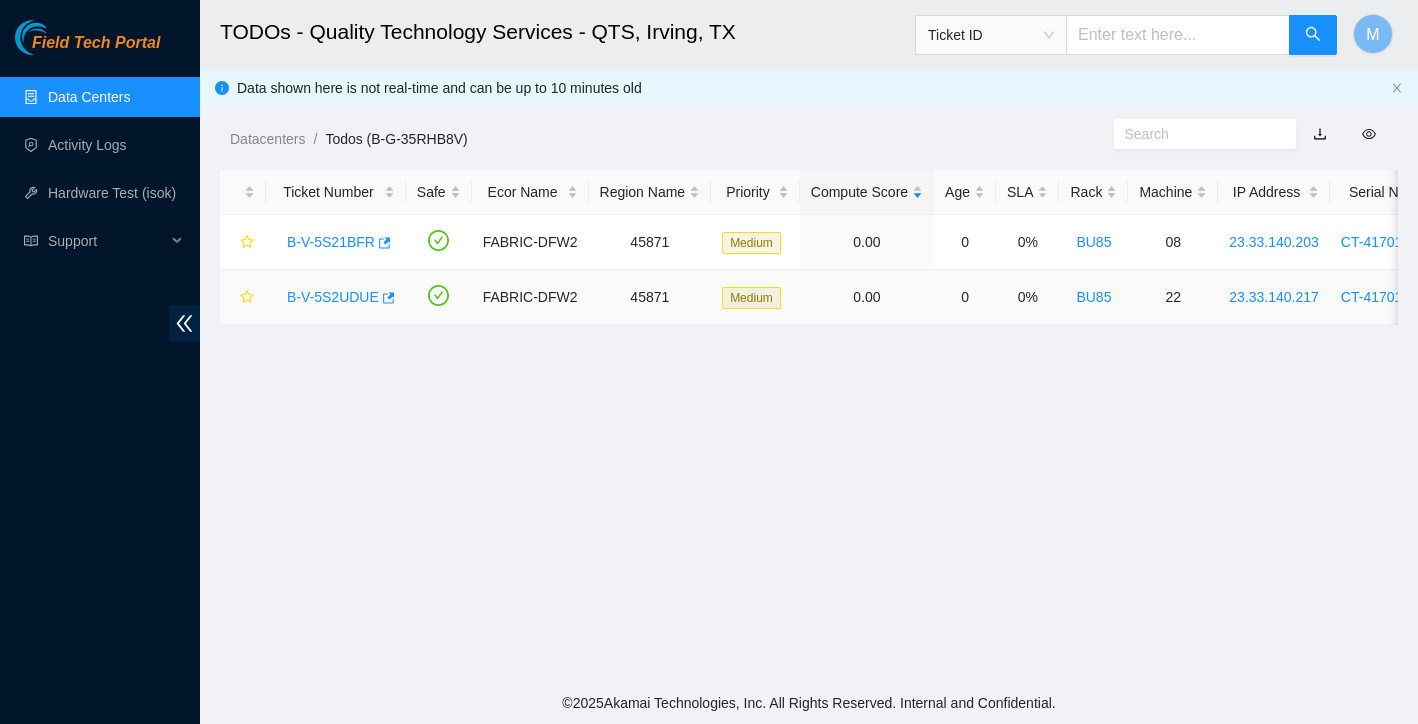 click on "B-V-5S2UDUE" at bounding box center (333, 297) 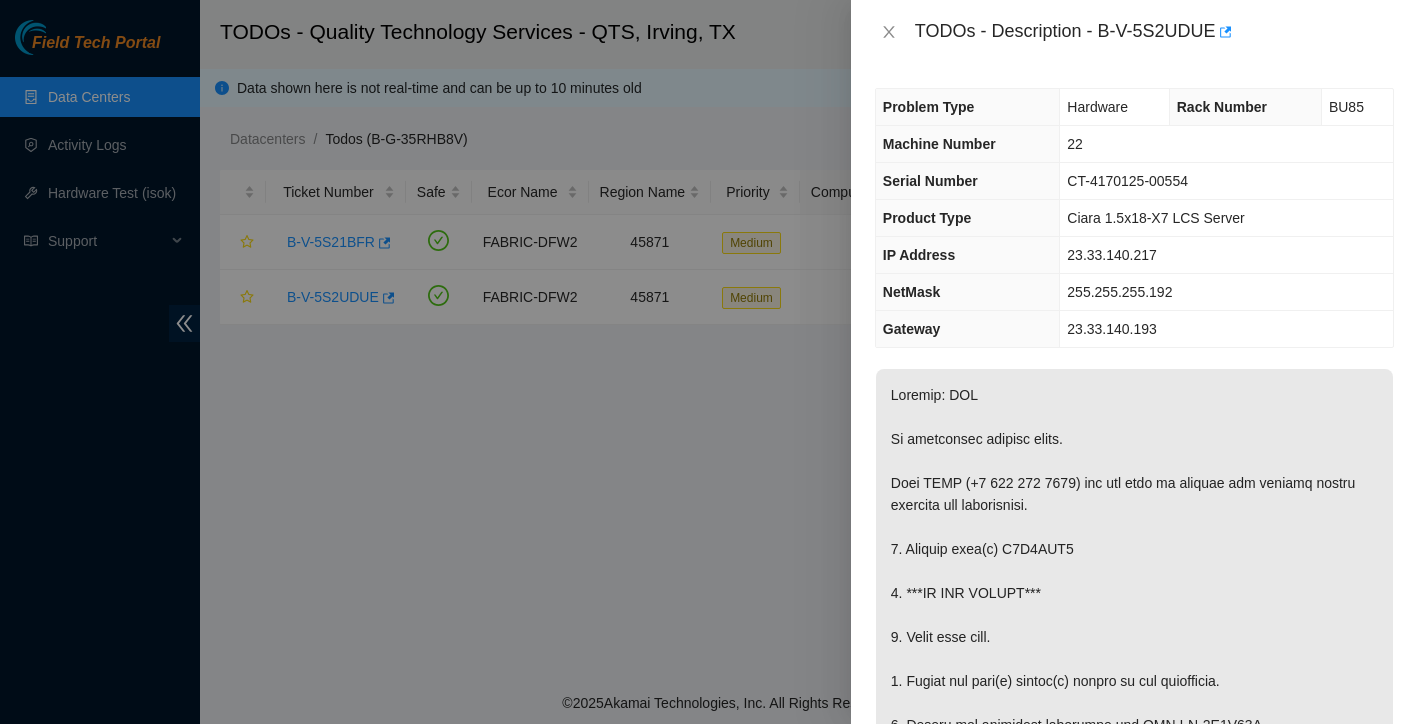 scroll, scrollTop: 0, scrollLeft: 0, axis: both 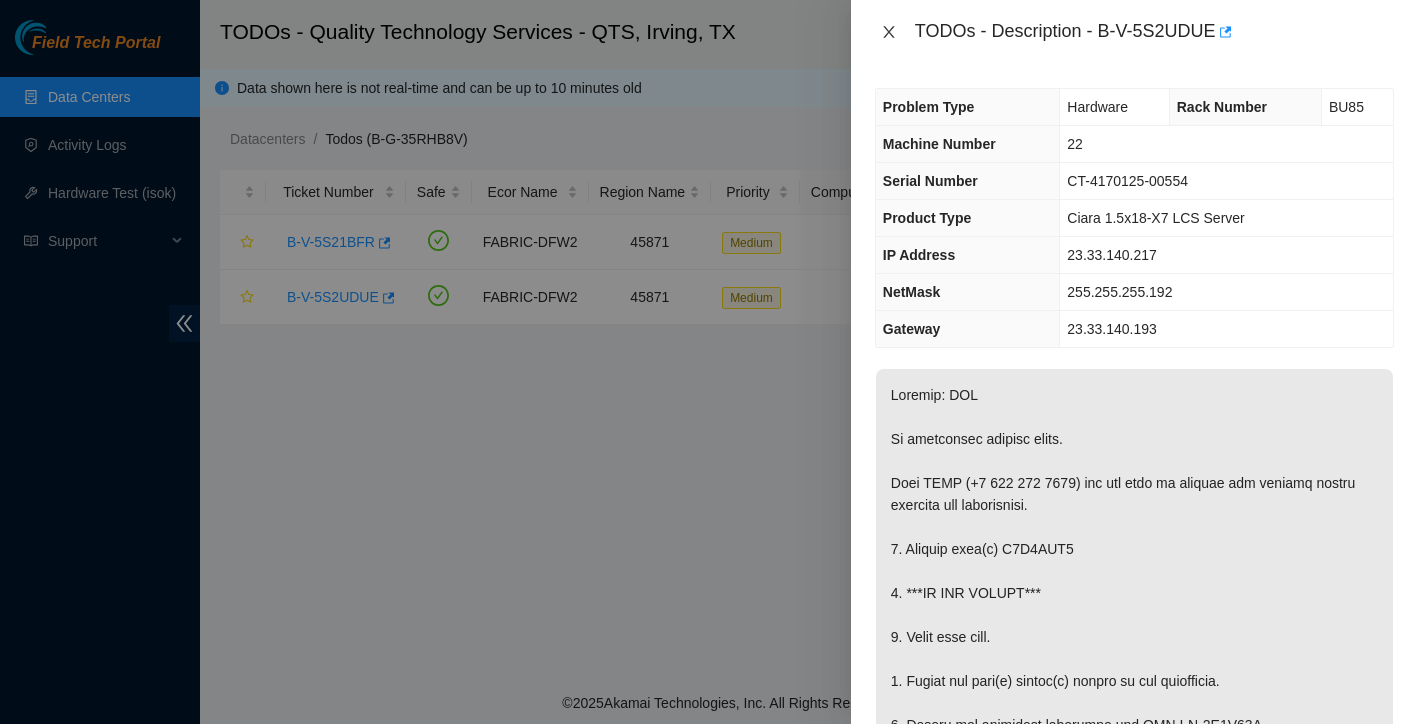 click 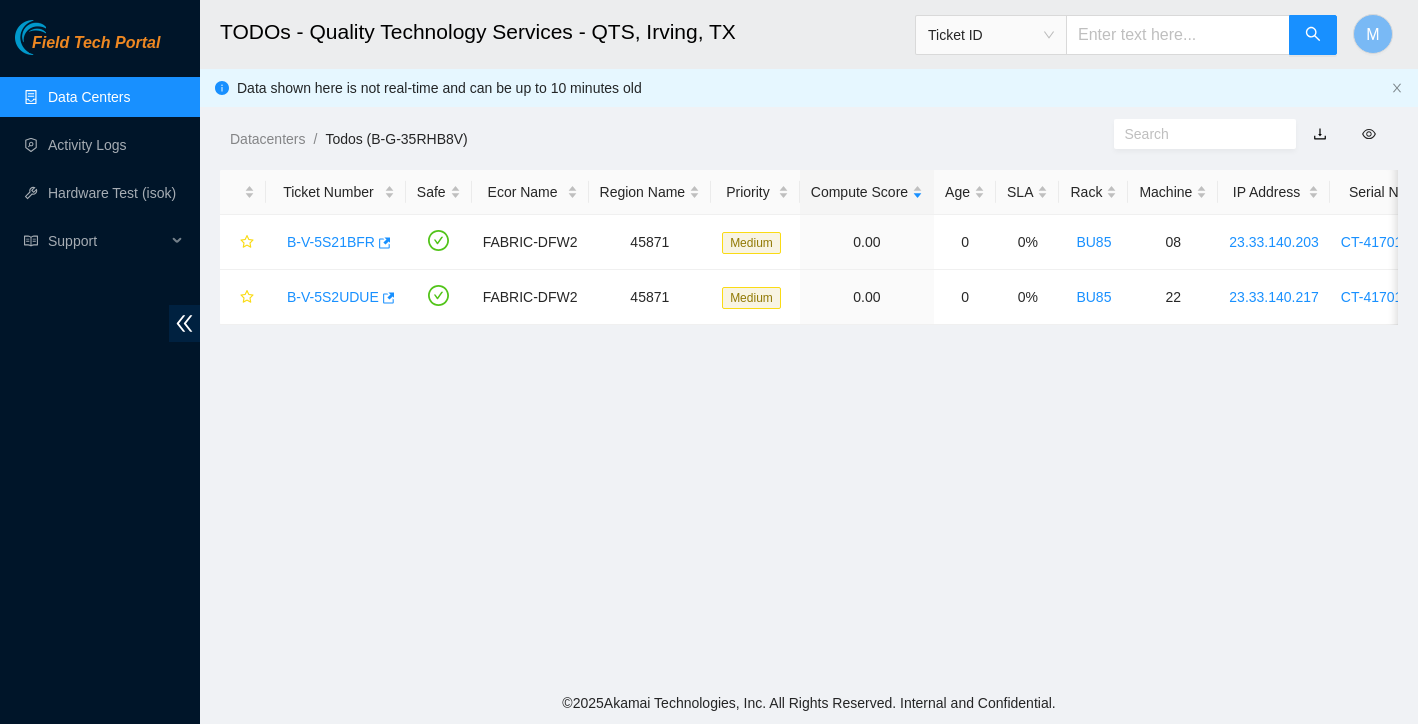 click on "Data Centers" at bounding box center [89, 97] 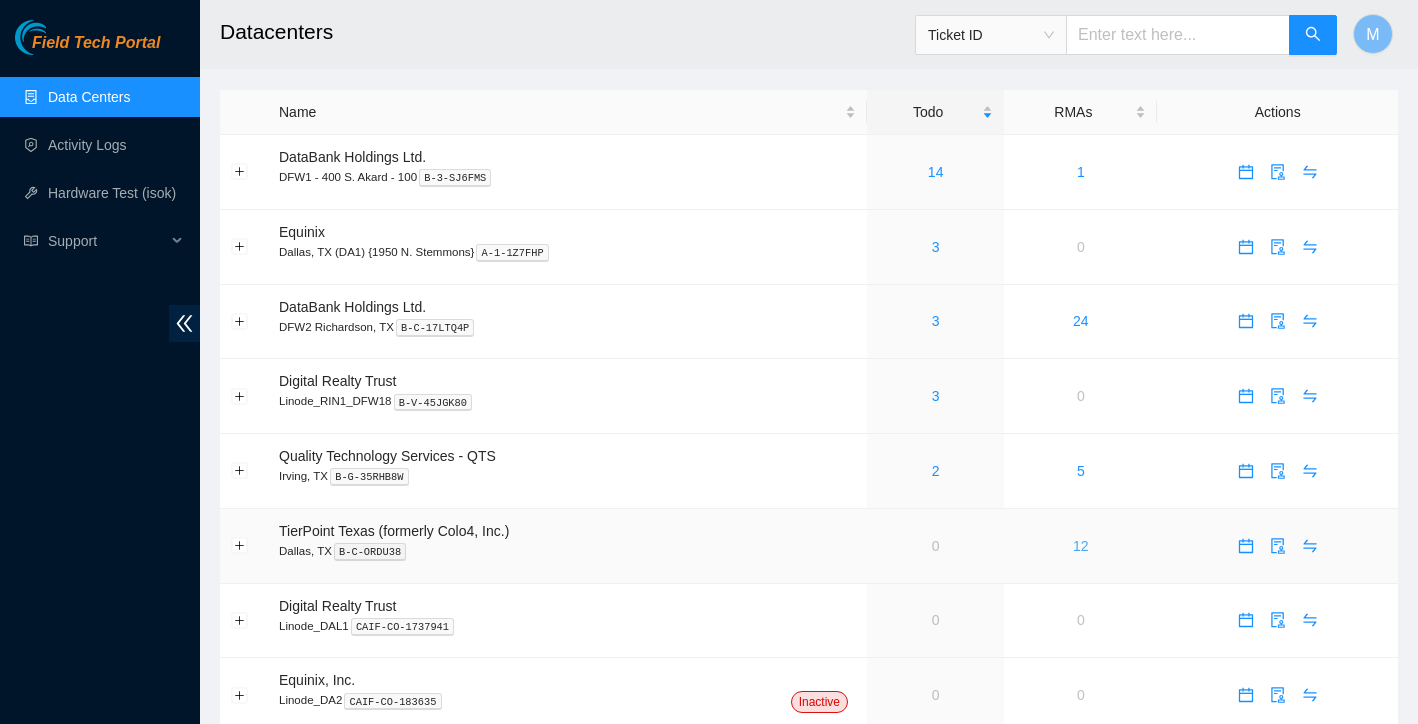 click on "12" at bounding box center [1081, 546] 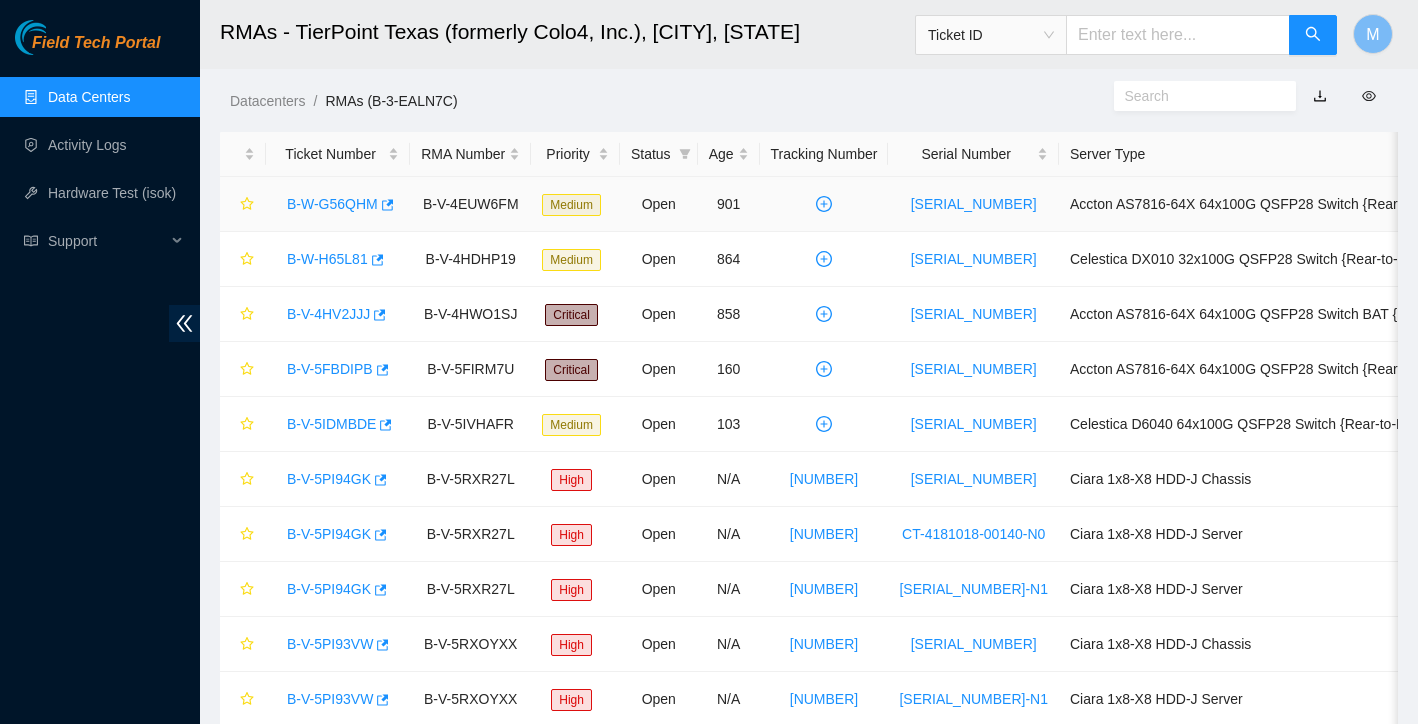scroll, scrollTop: 0, scrollLeft: 0, axis: both 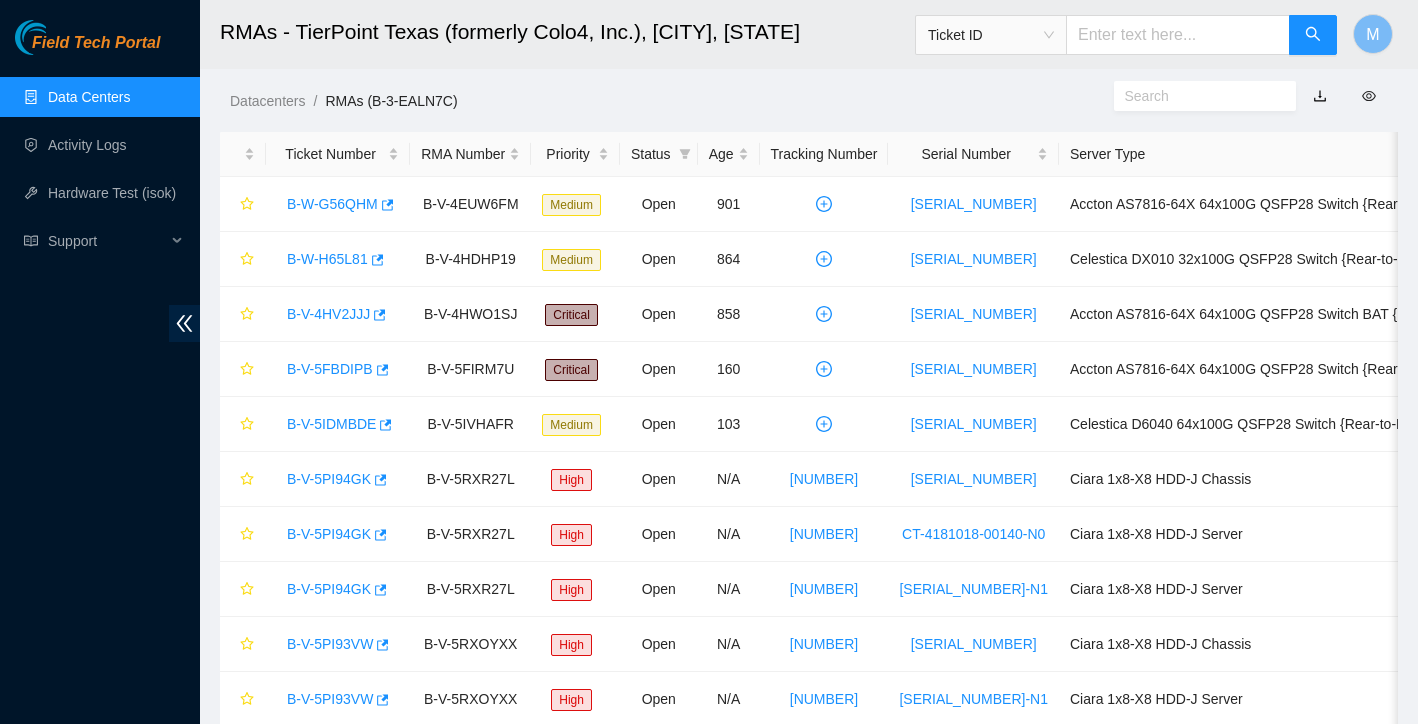 click on "Data Centers" at bounding box center (89, 97) 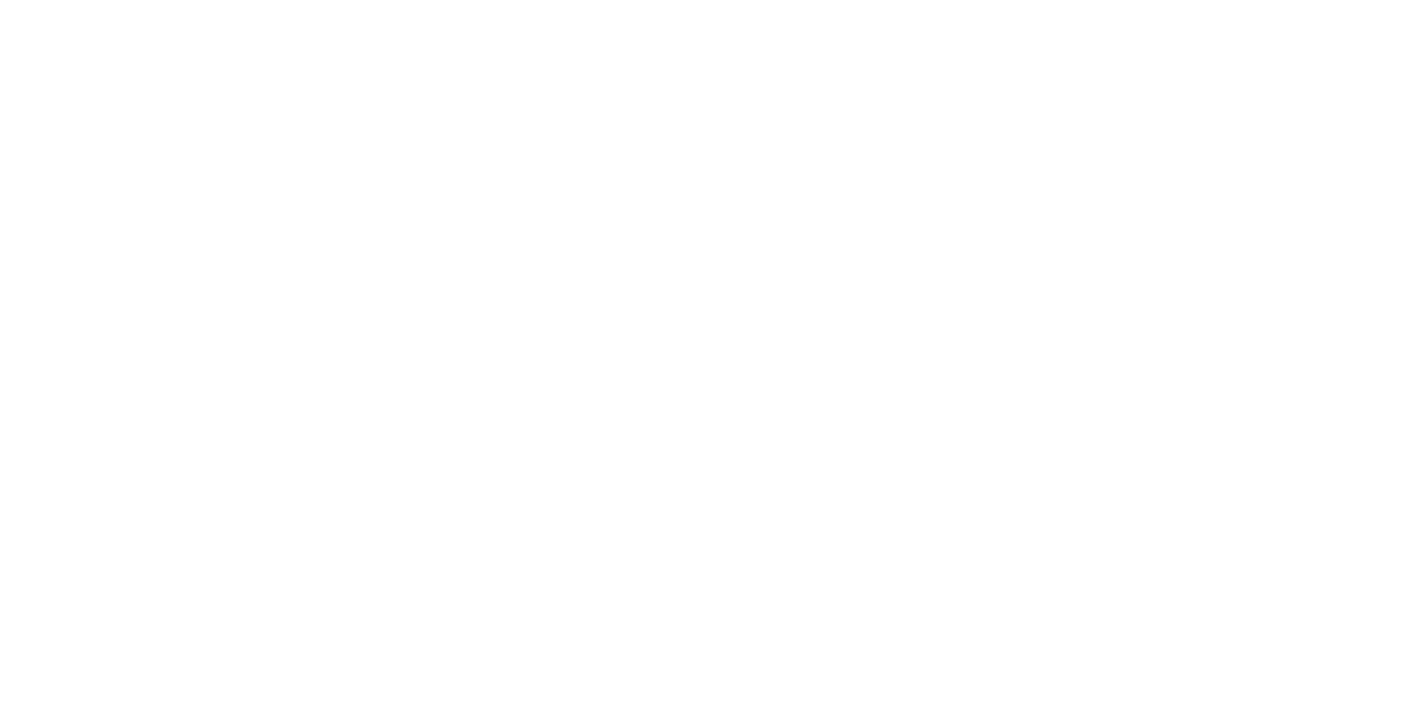scroll, scrollTop: 0, scrollLeft: 0, axis: both 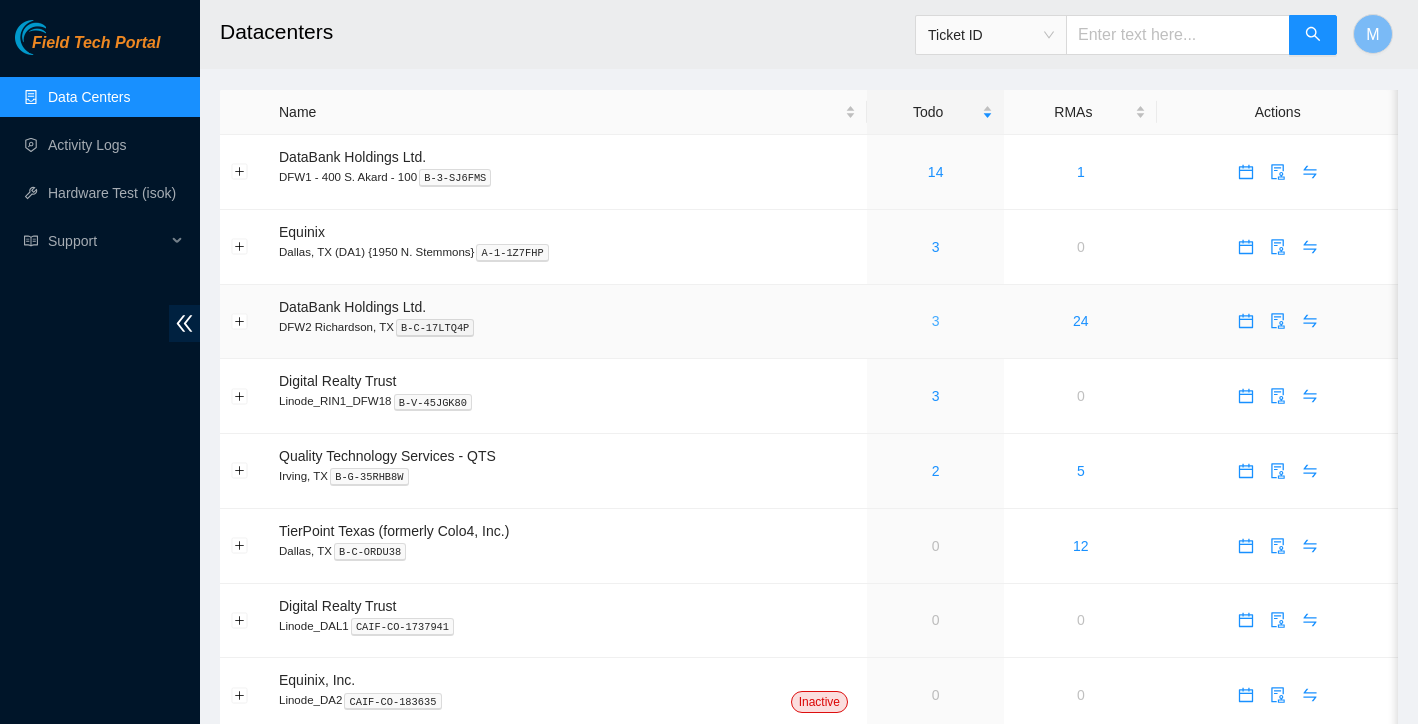 click on "3" at bounding box center [936, 321] 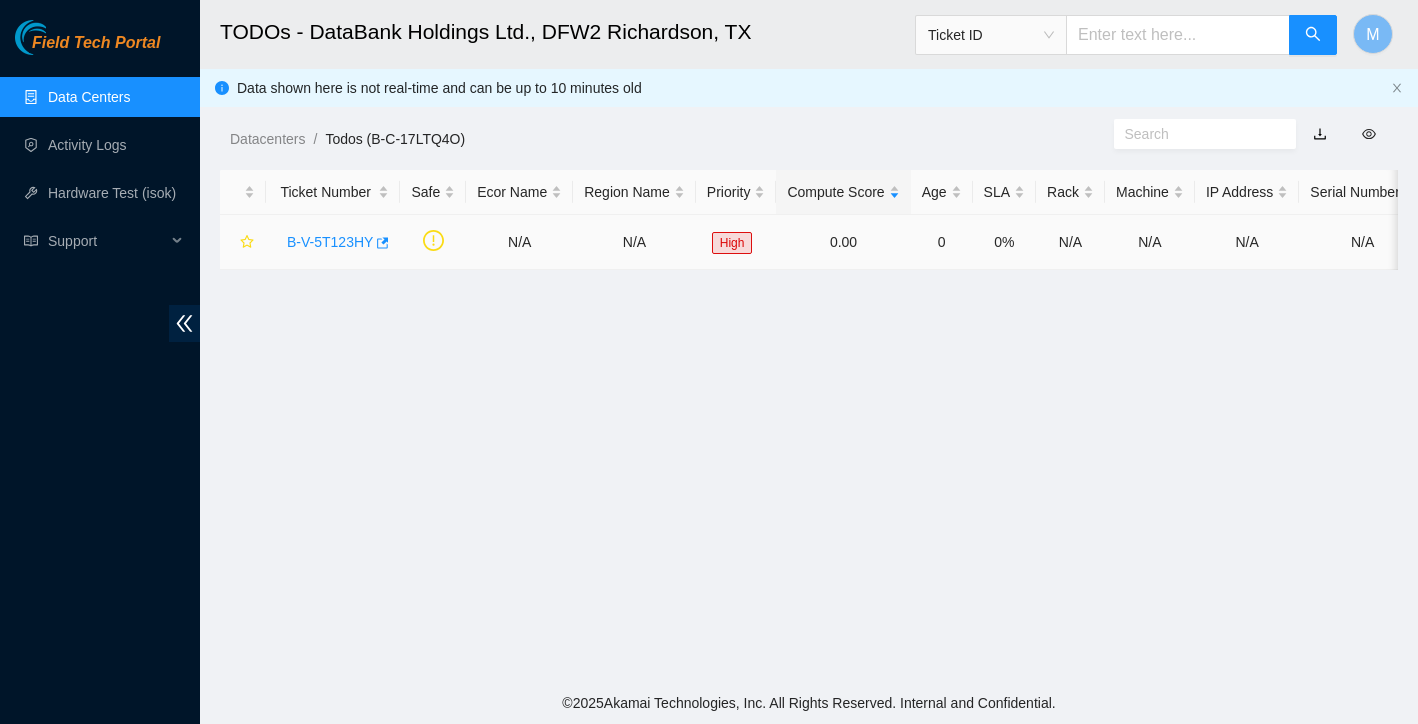 click on "B-V-5T123HY" at bounding box center [330, 242] 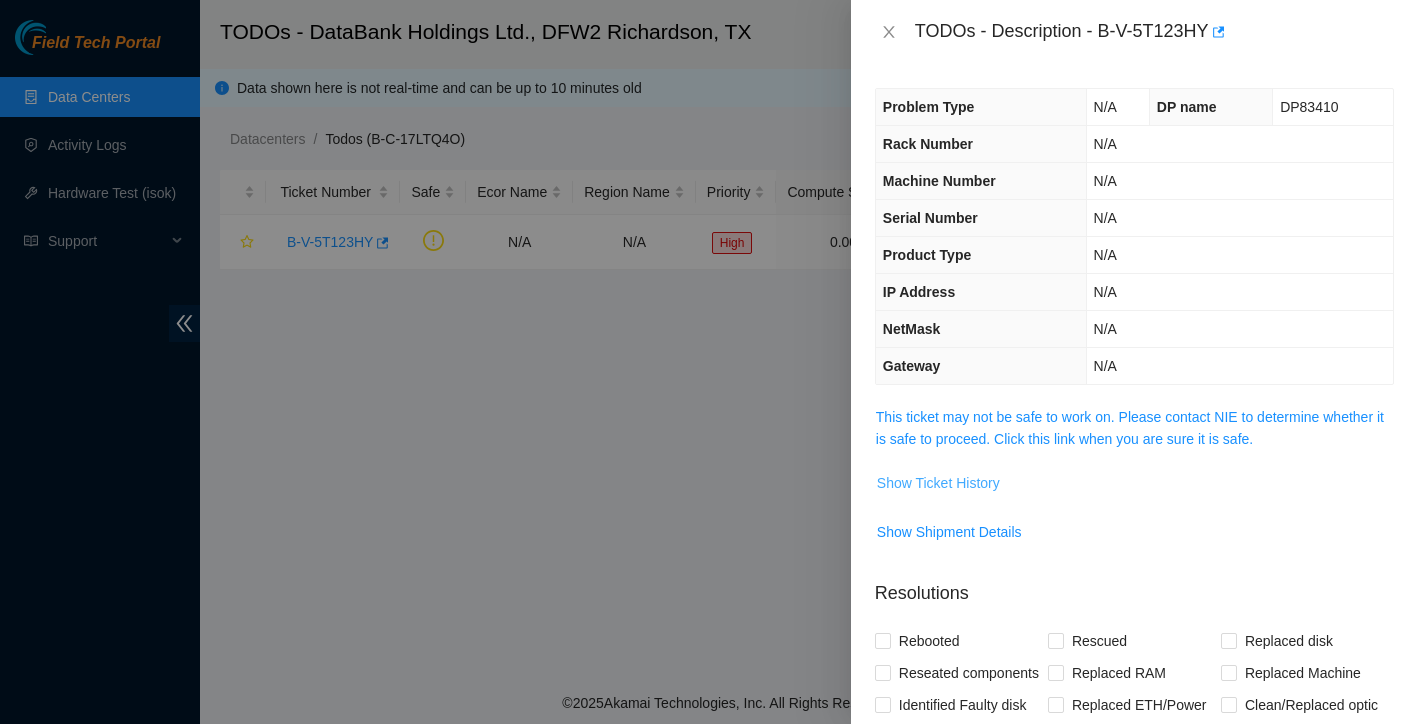 click on "Show Ticket History" at bounding box center (938, 483) 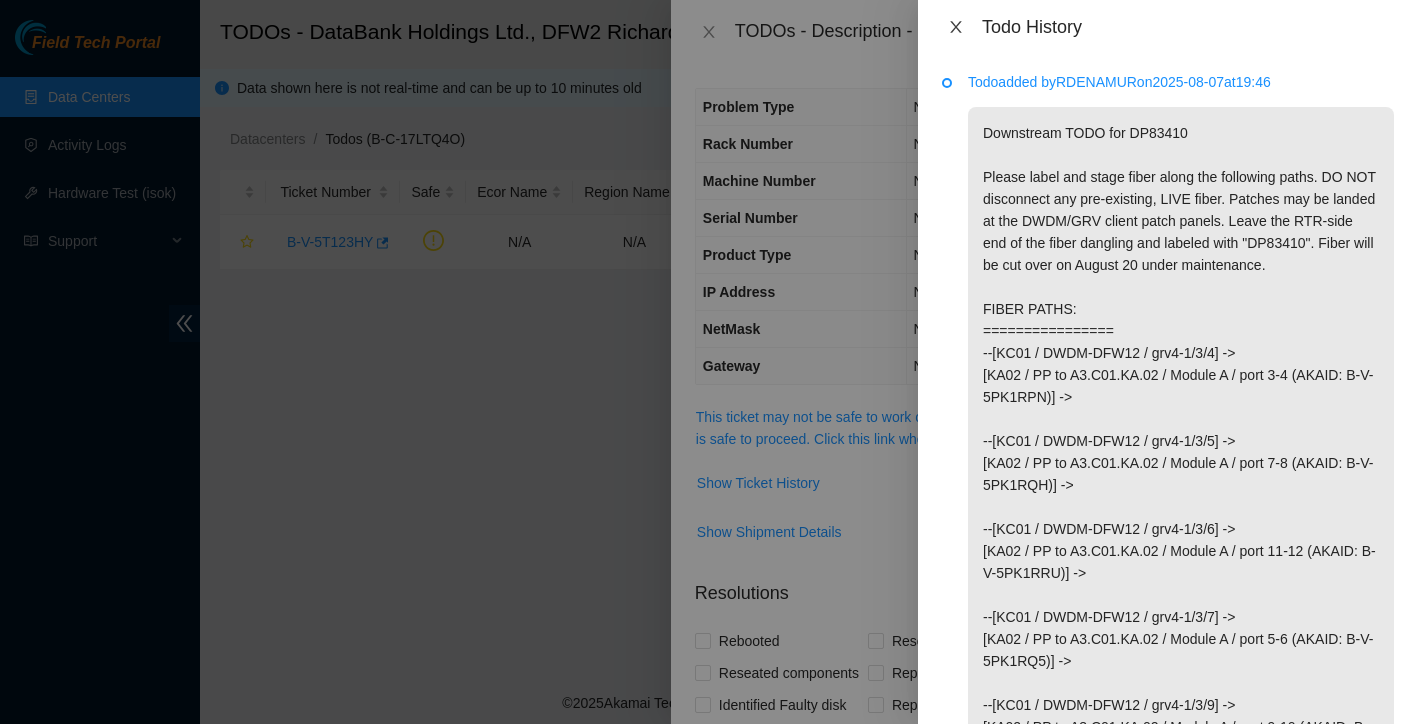 click 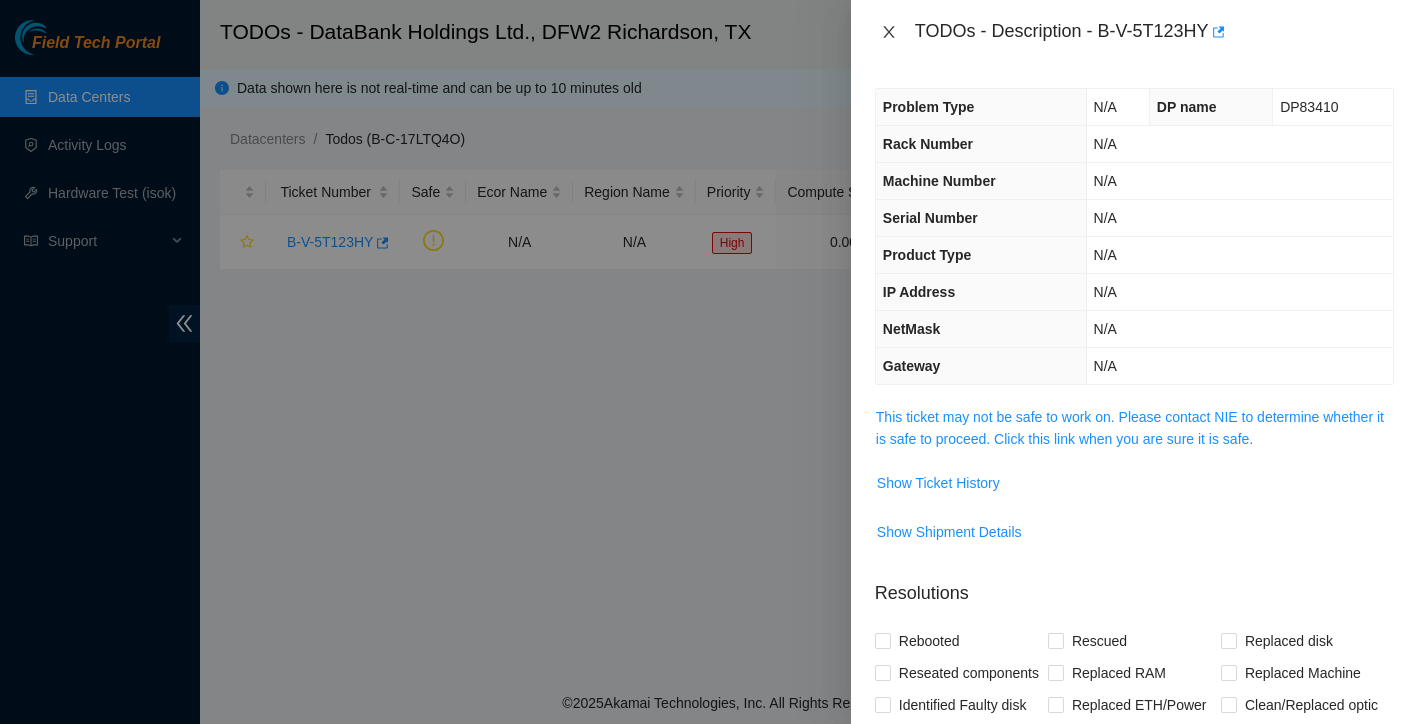 click 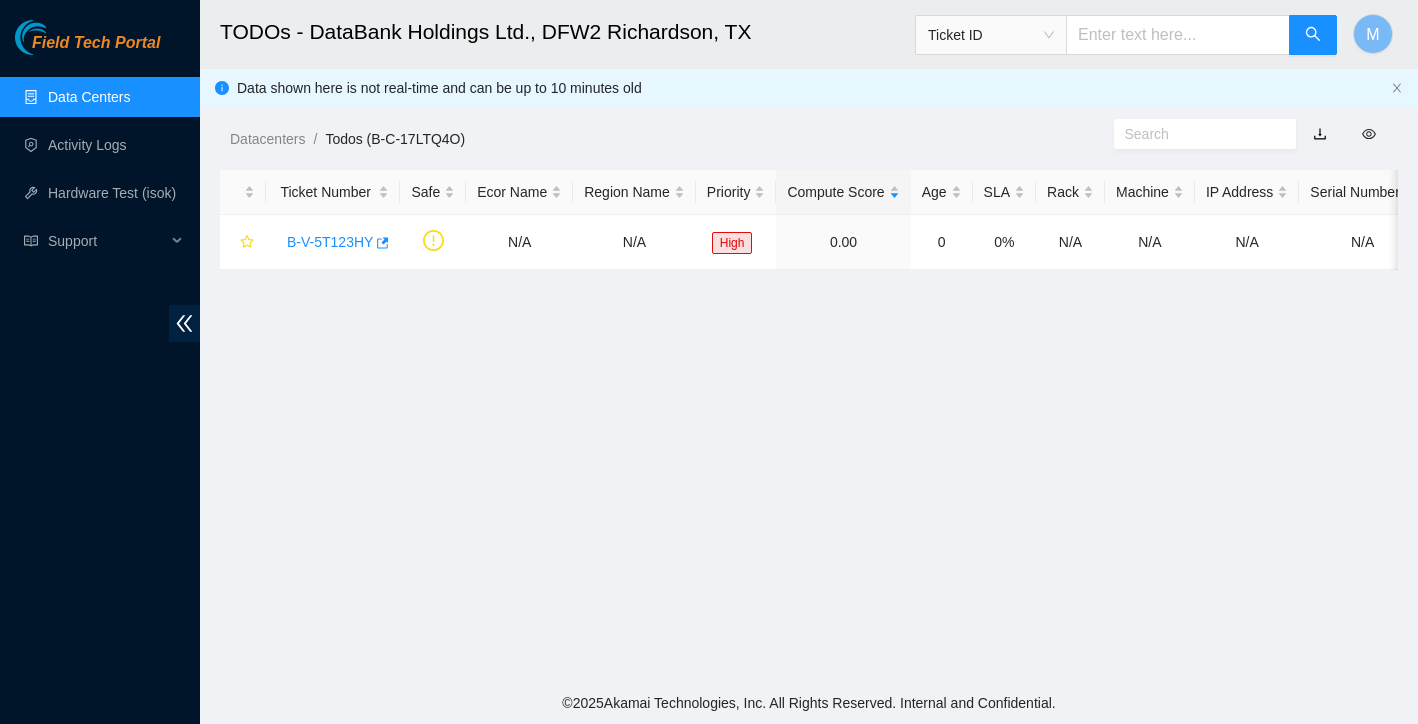 click on "Data Centers" at bounding box center [89, 97] 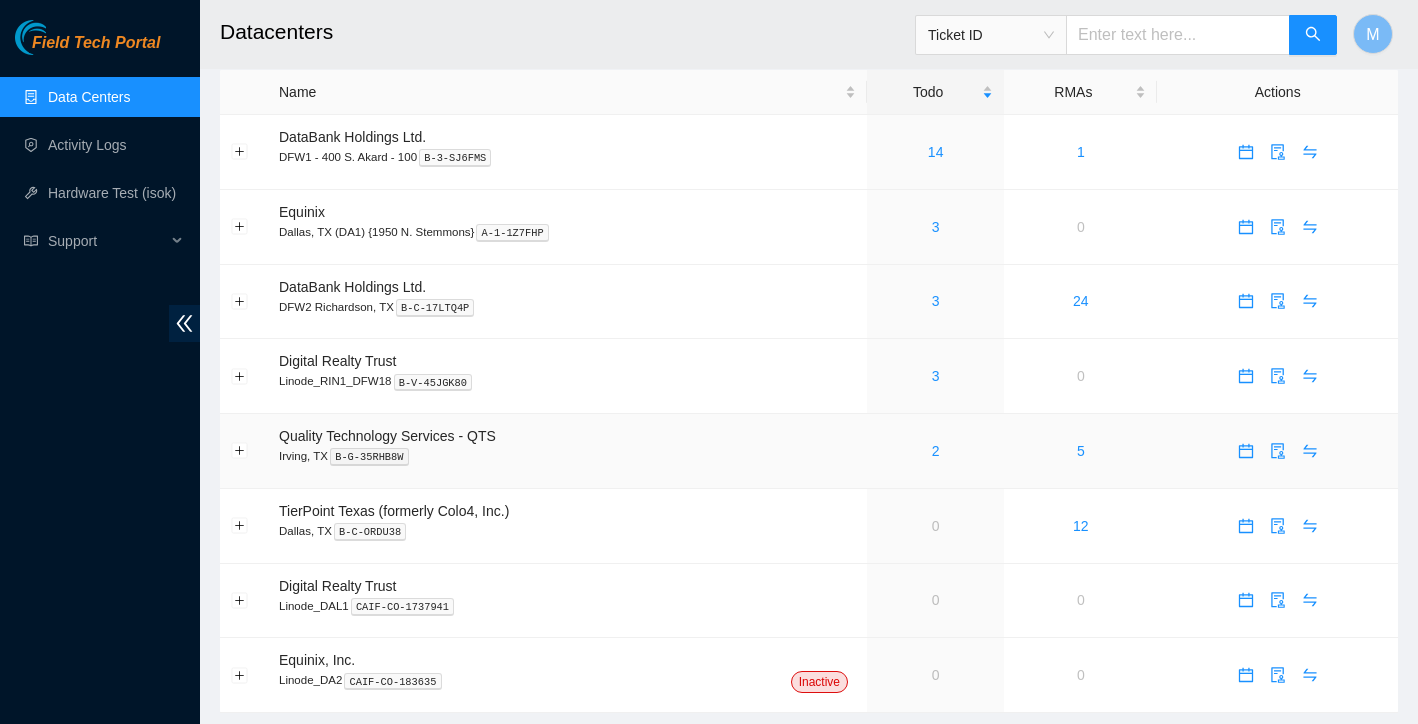 scroll, scrollTop: 31, scrollLeft: 0, axis: vertical 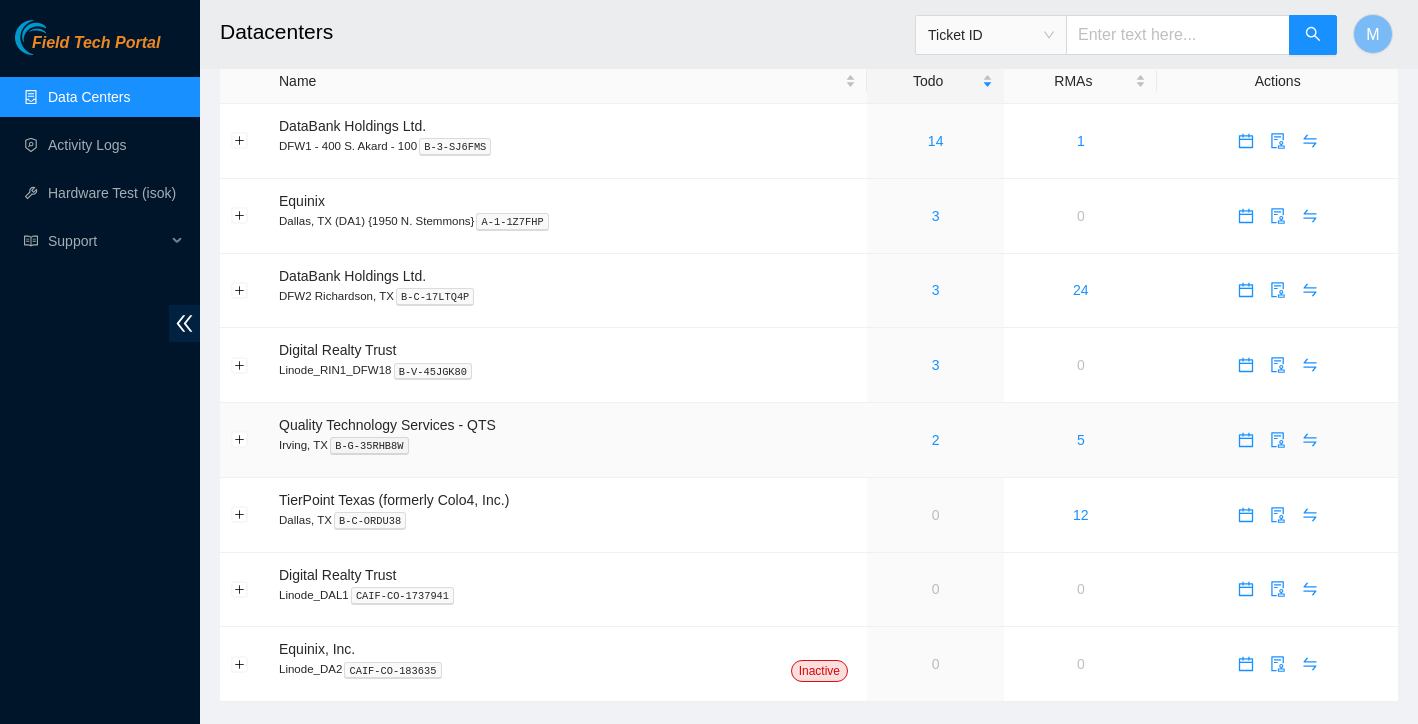 click on "5" at bounding box center (1080, 440) 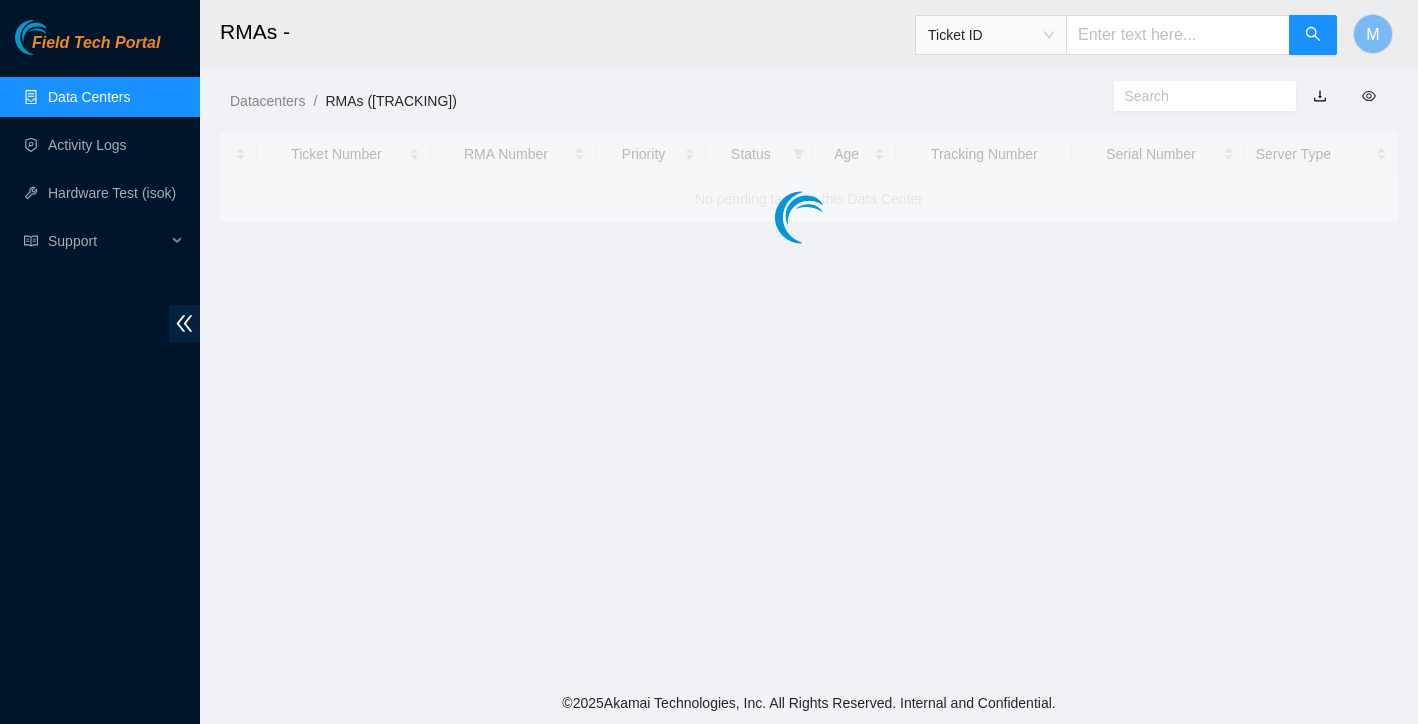 scroll, scrollTop: 0, scrollLeft: 0, axis: both 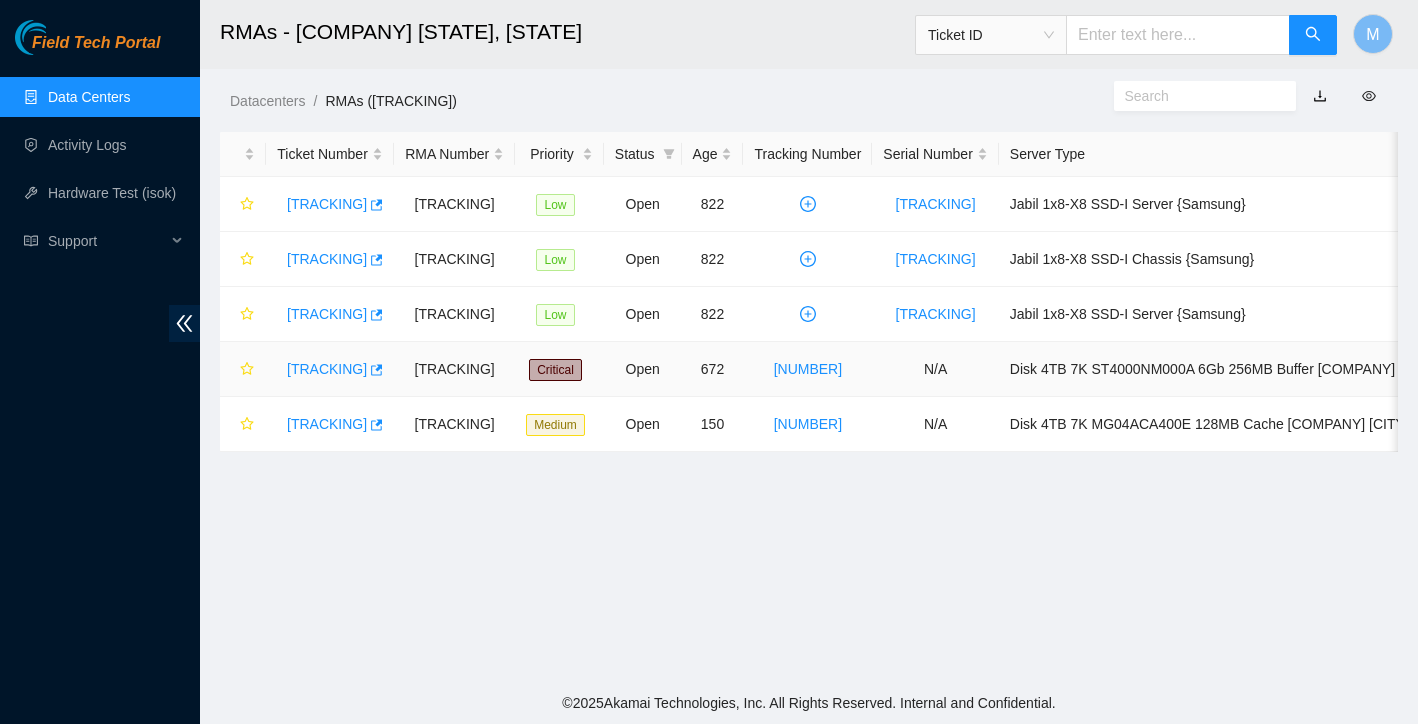 click on "[TRACKING]" at bounding box center [327, 369] 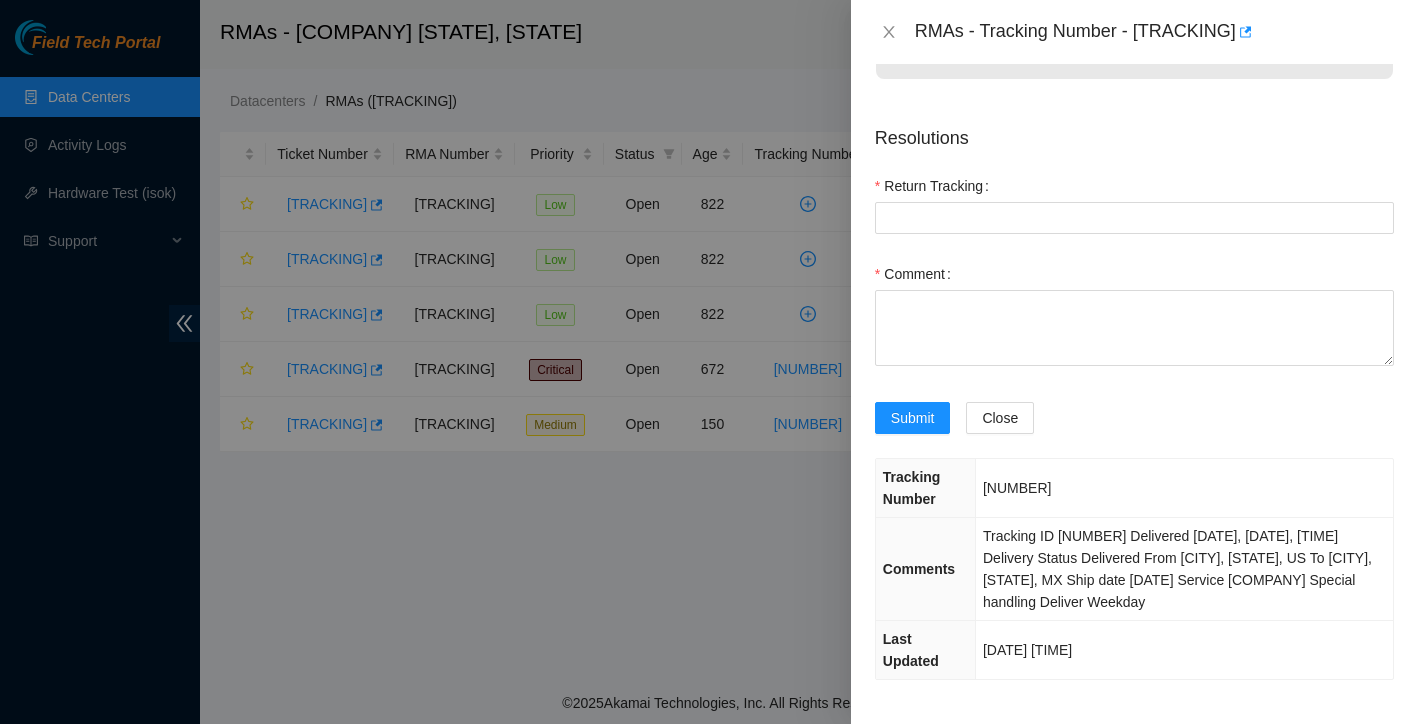 scroll, scrollTop: 62, scrollLeft: 0, axis: vertical 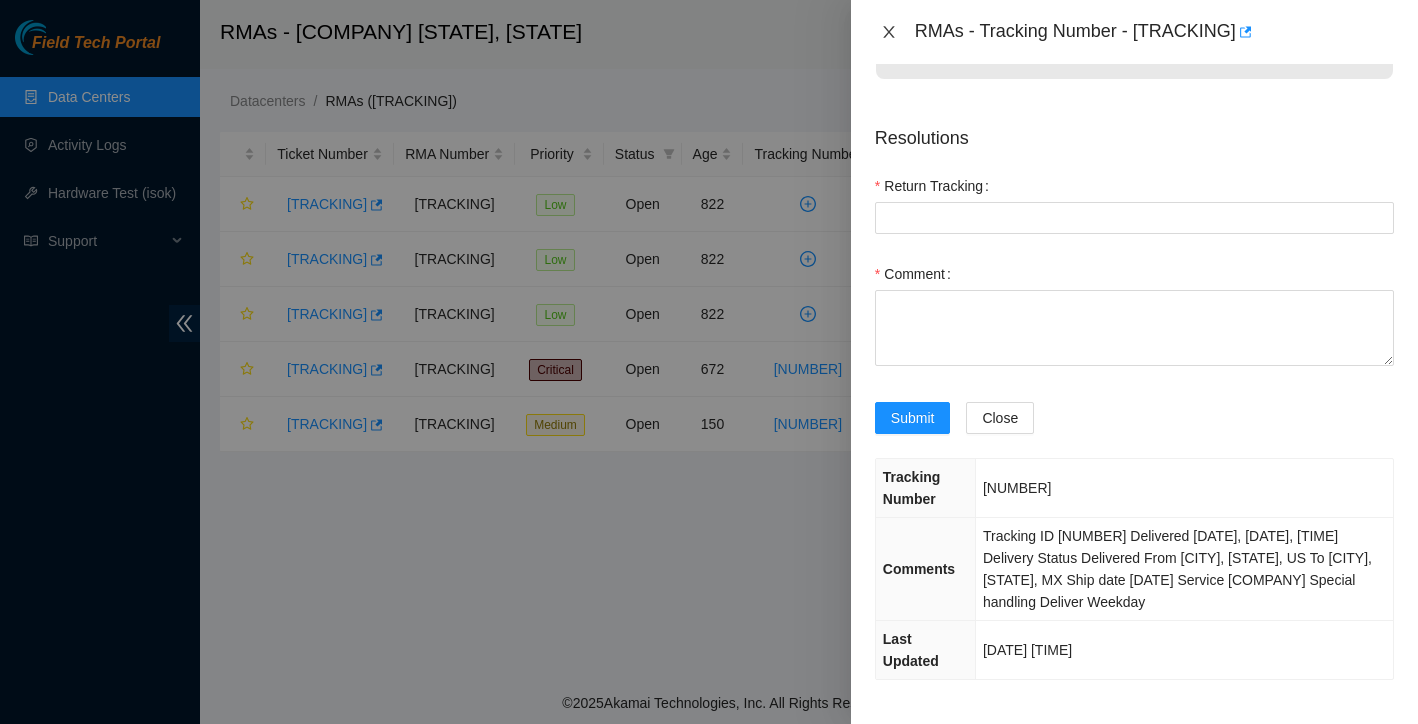 click 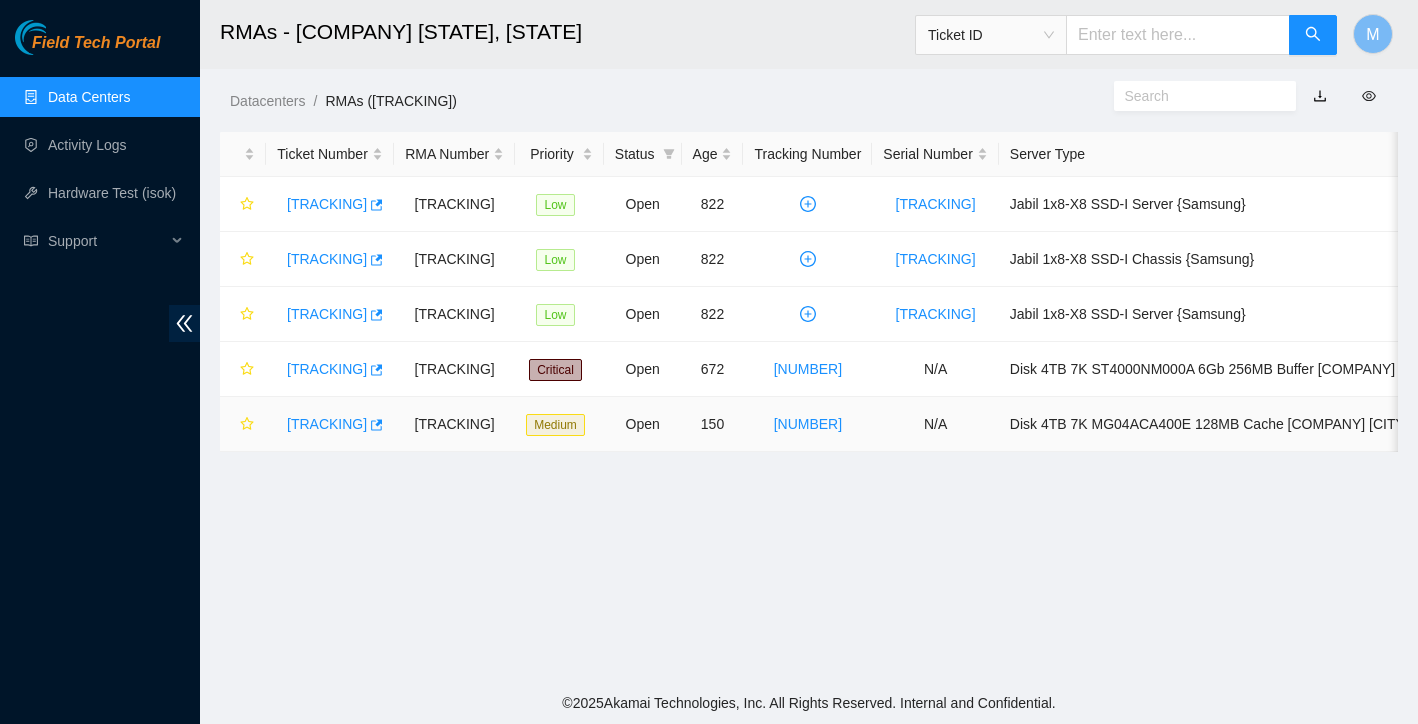 click on "[TRACKING]" at bounding box center (327, 424) 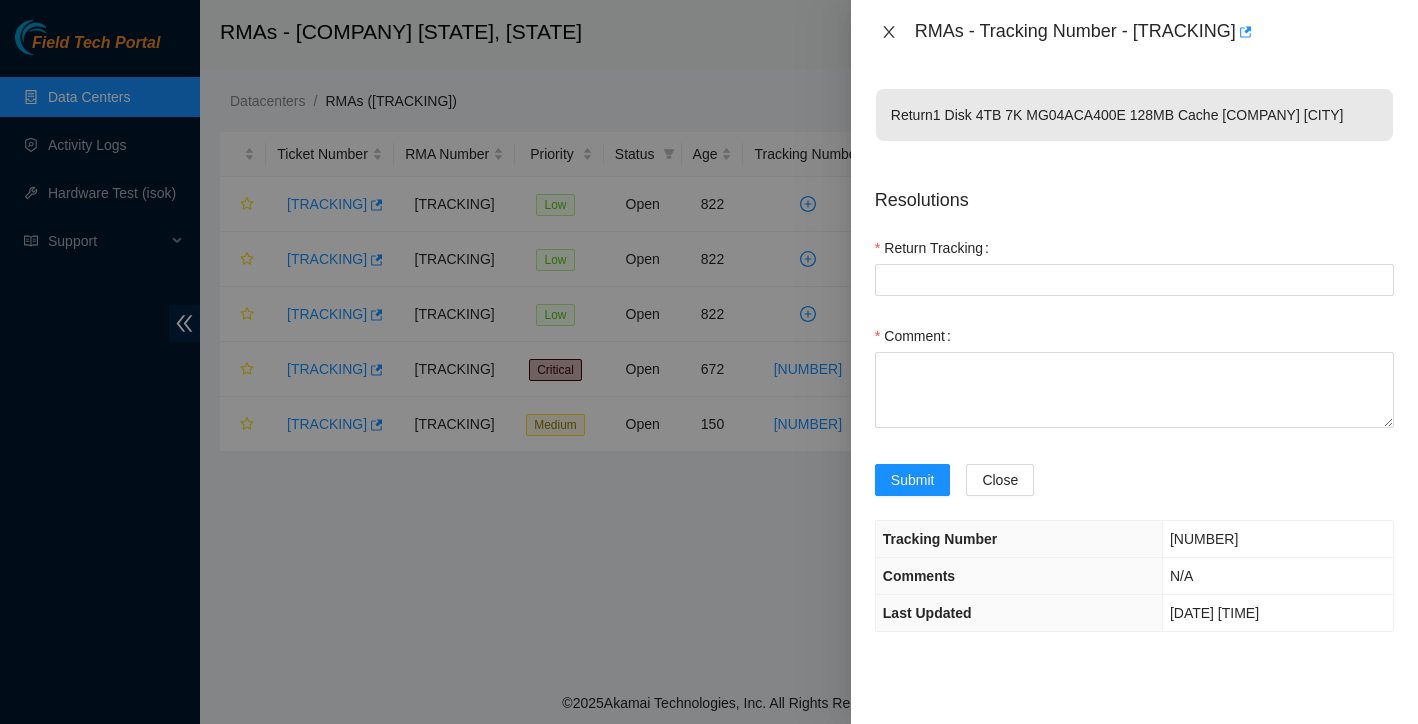click 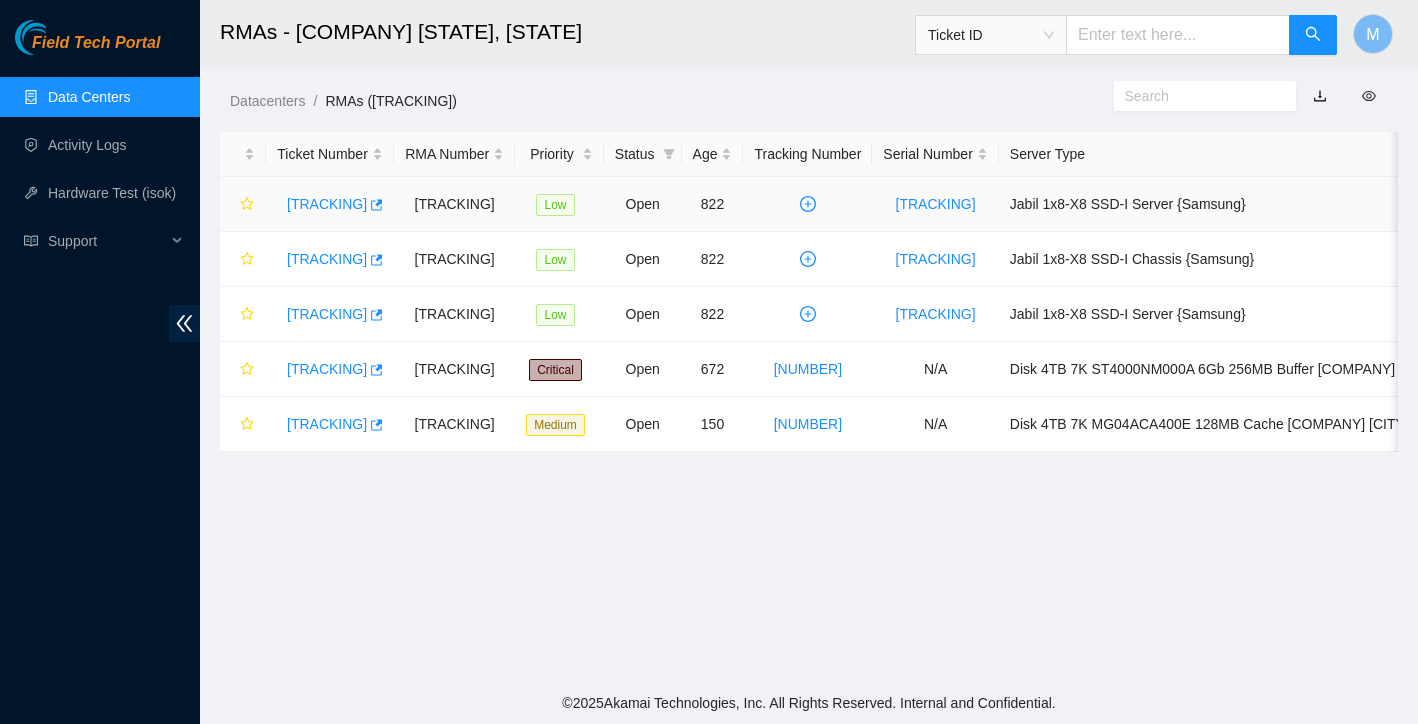 click on "[TRACKING]" at bounding box center [327, 204] 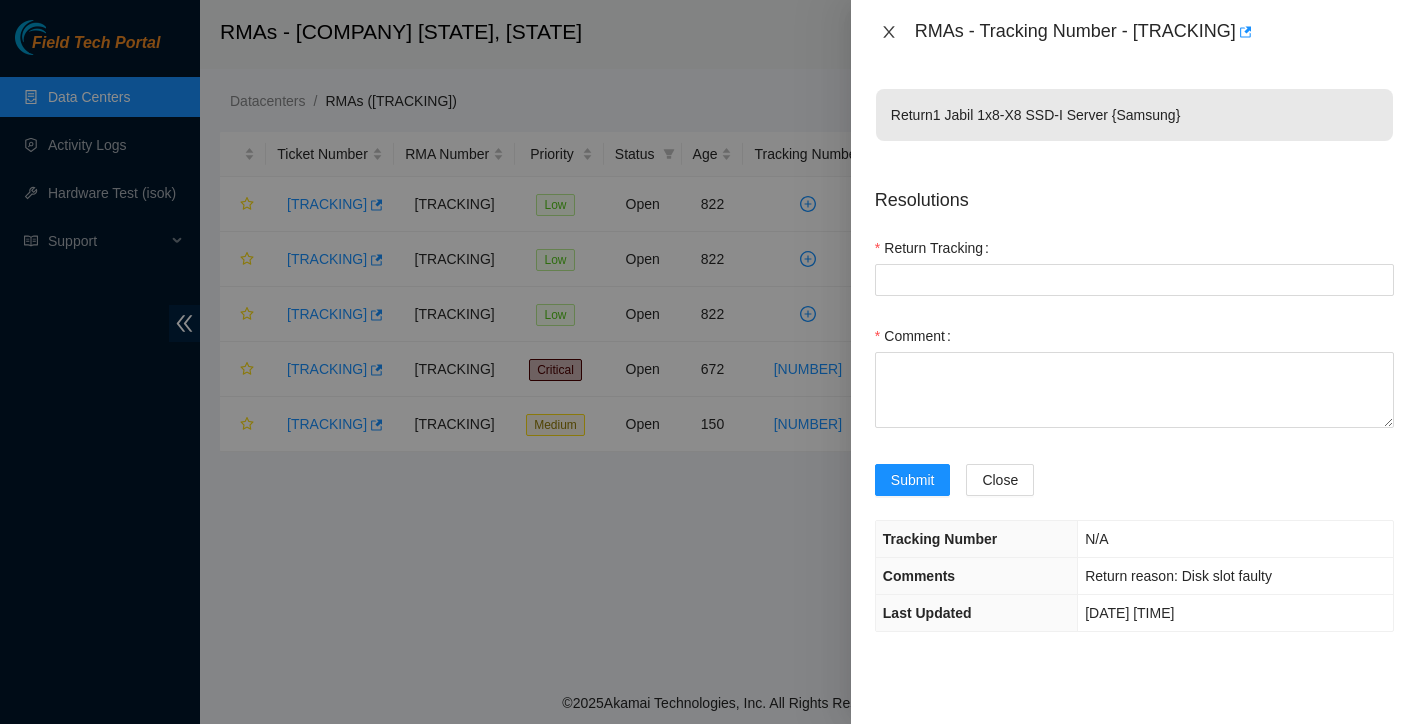 click 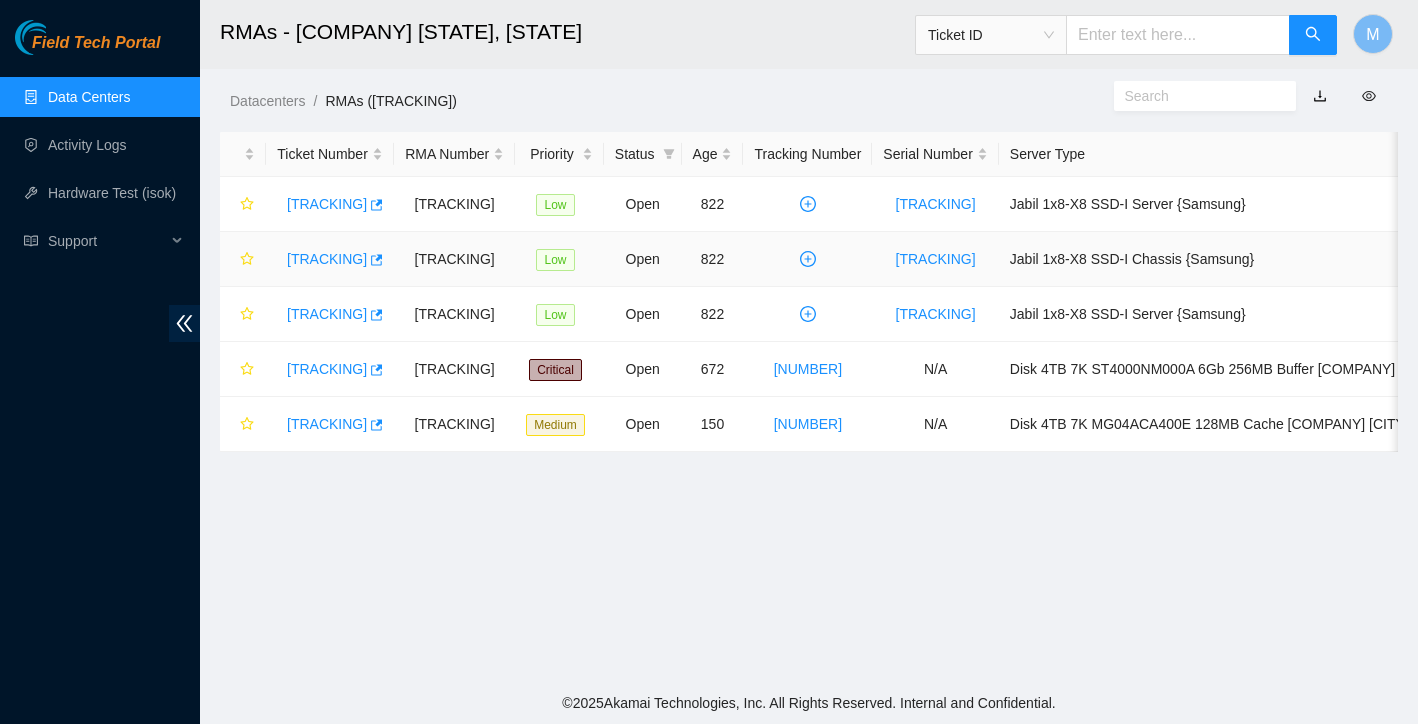 click on "[TRACKING]" at bounding box center [327, 259] 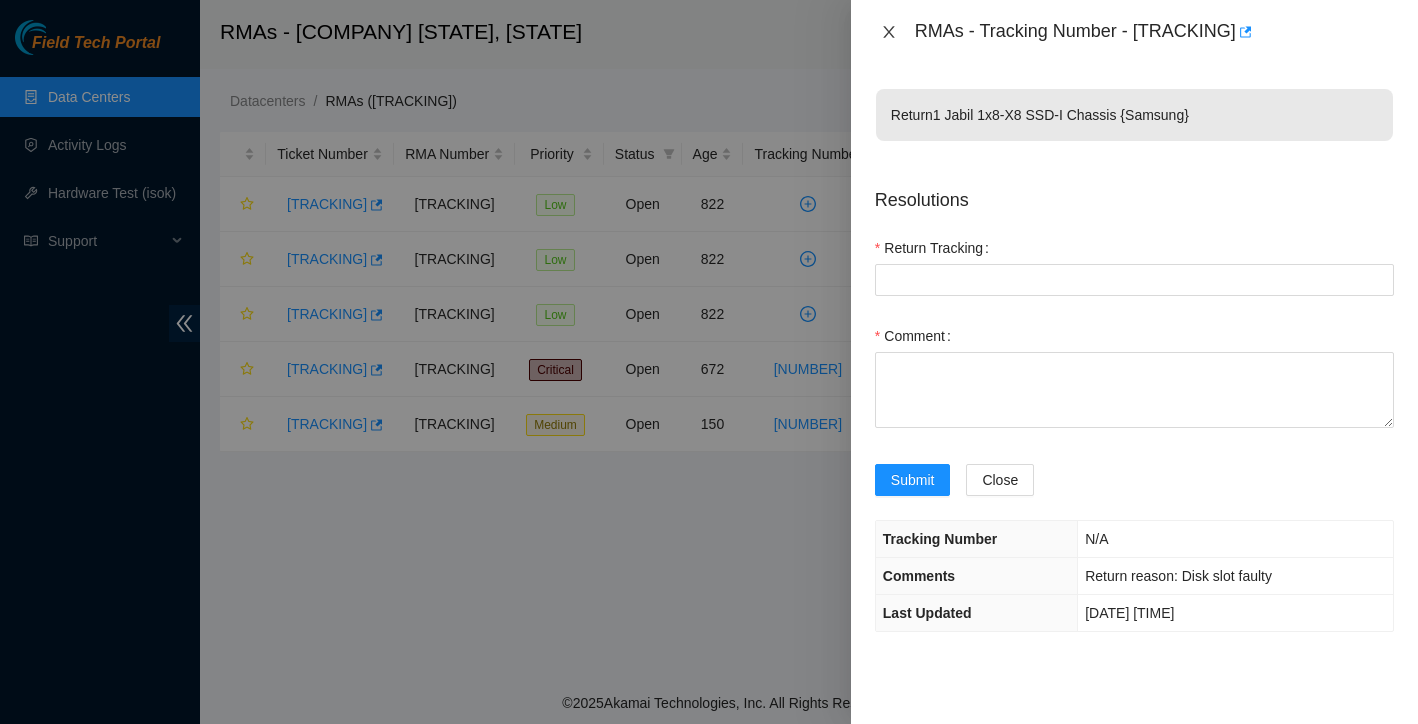 click 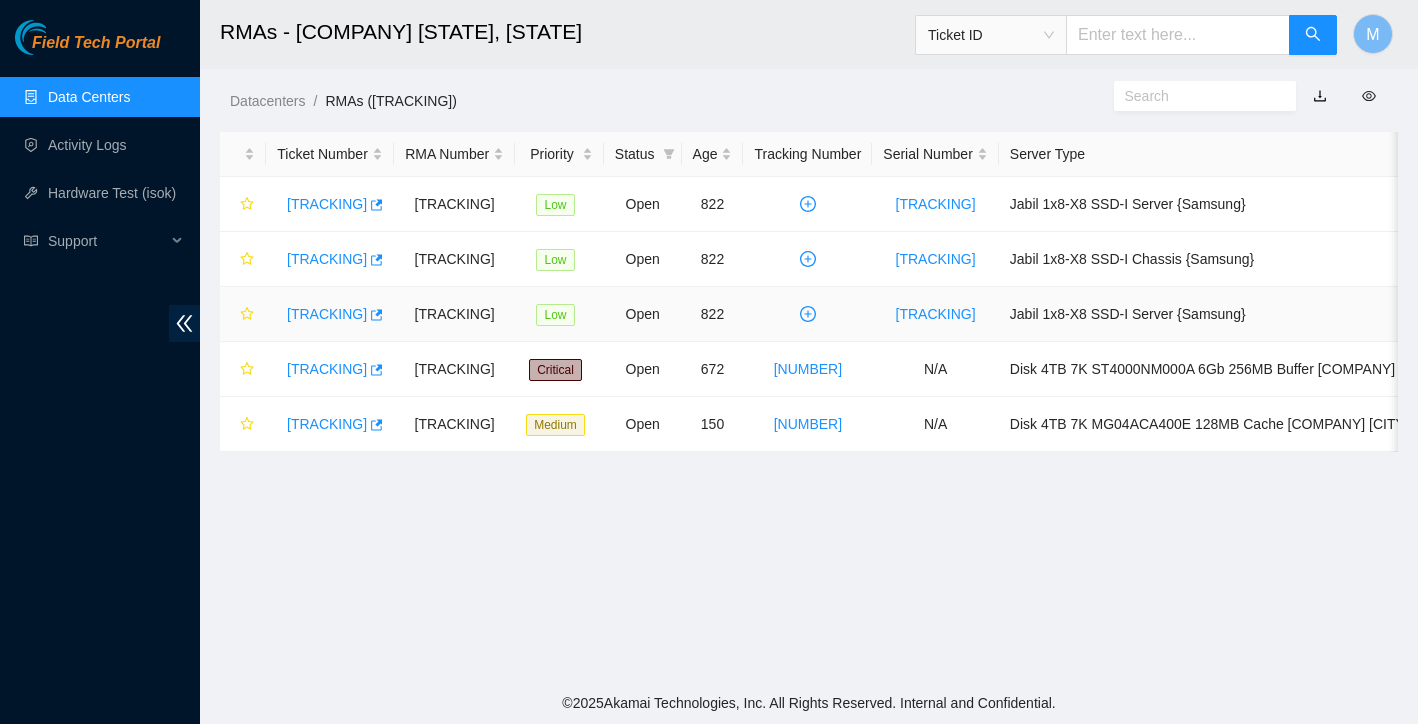 click on "[TRACKING]" at bounding box center [327, 314] 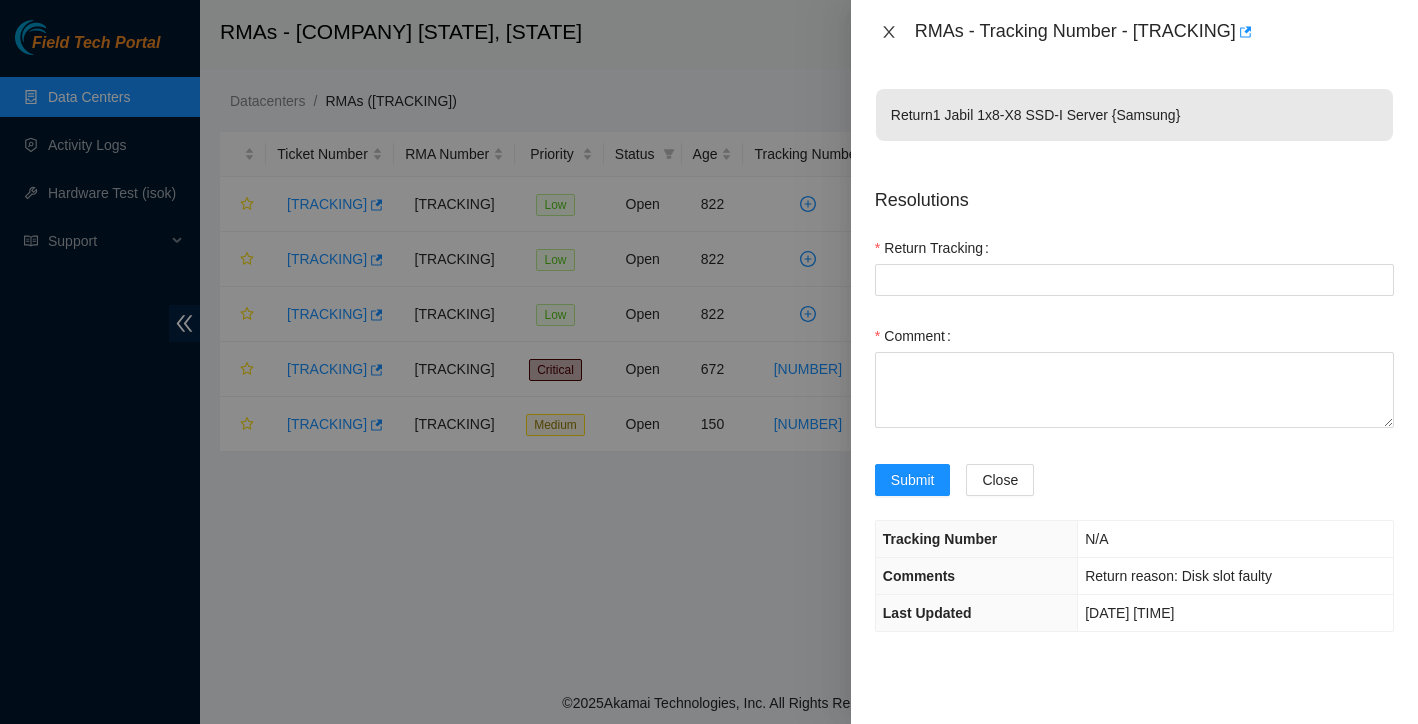 click 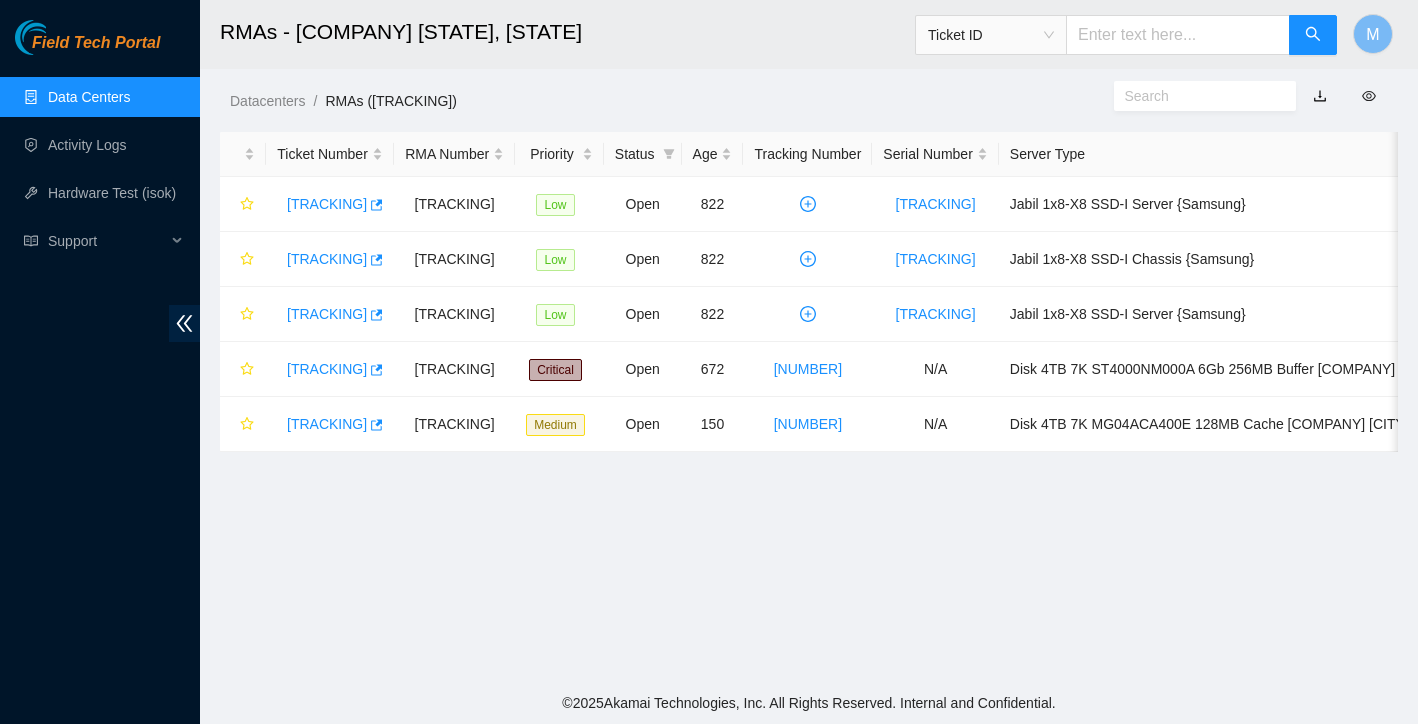 click on "Data Centers" at bounding box center (89, 97) 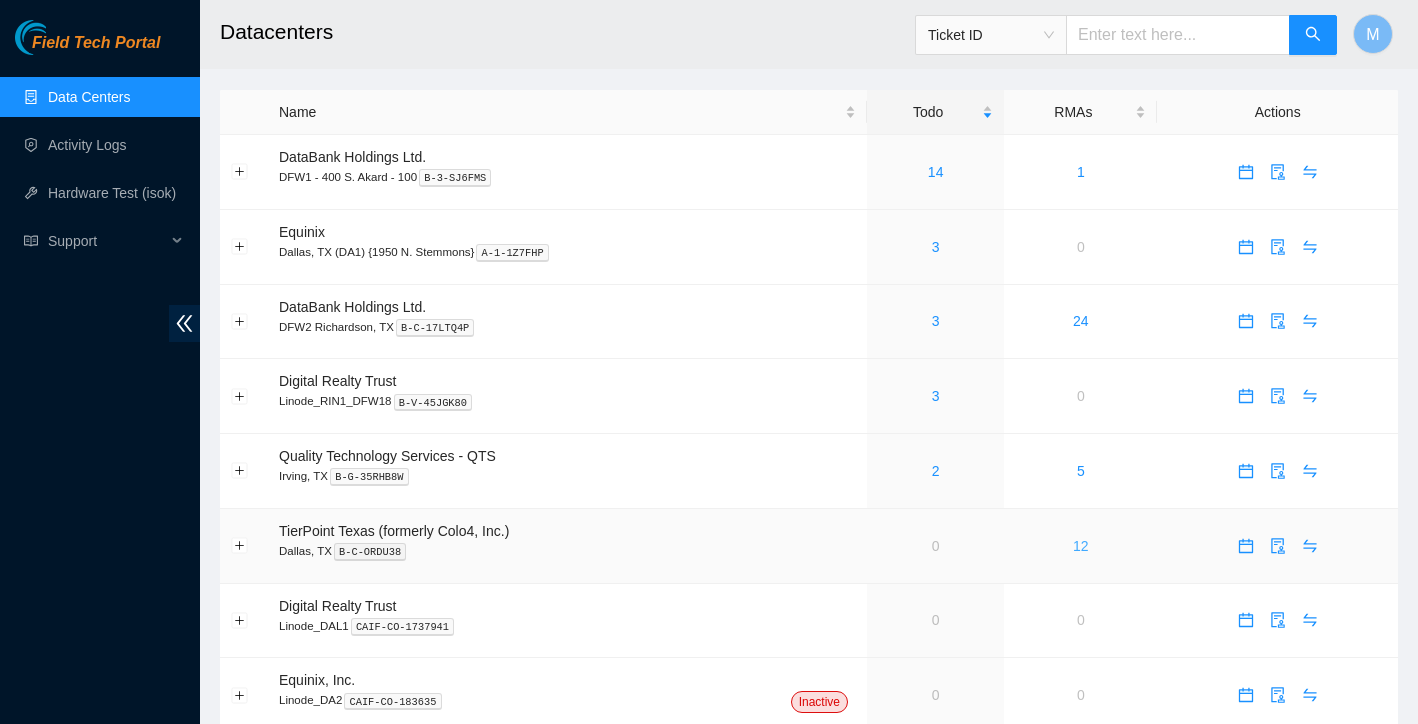 click on "12" at bounding box center [1081, 546] 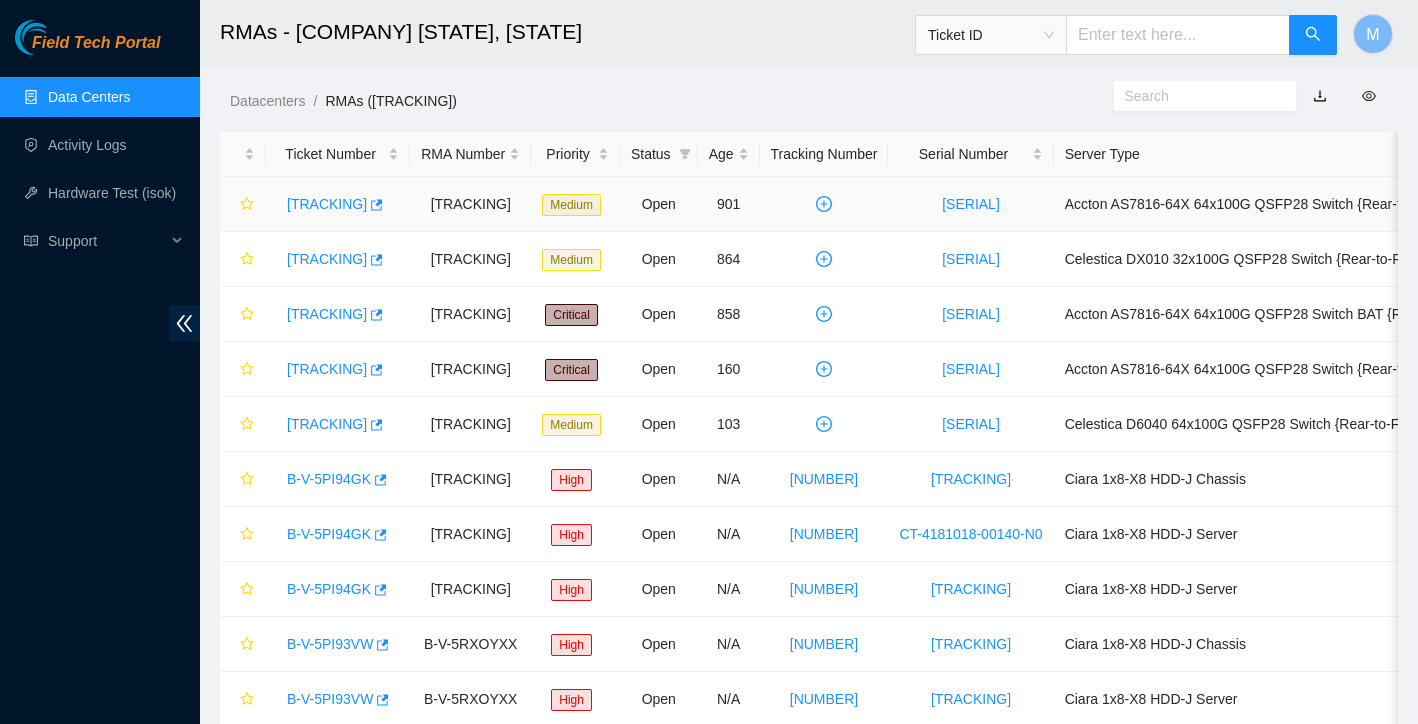 click on "[TRACKING]" at bounding box center (327, 204) 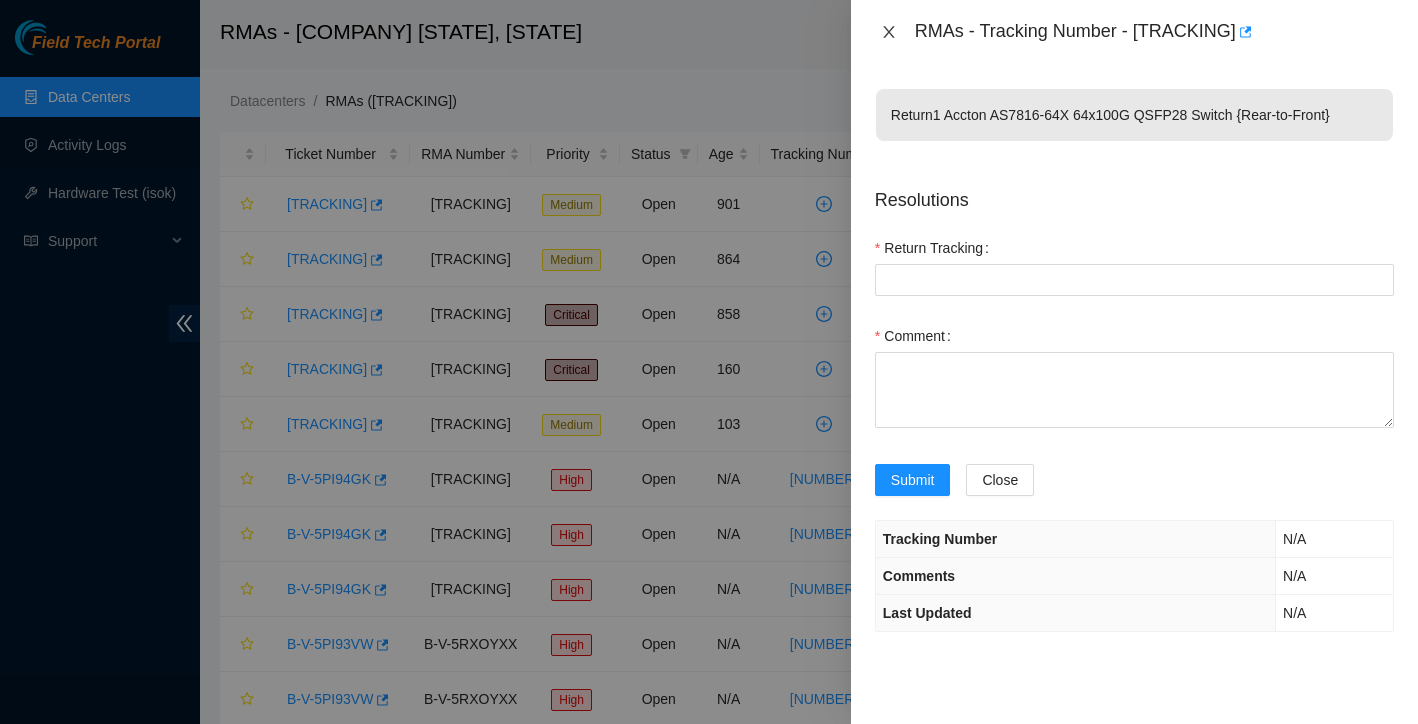 click 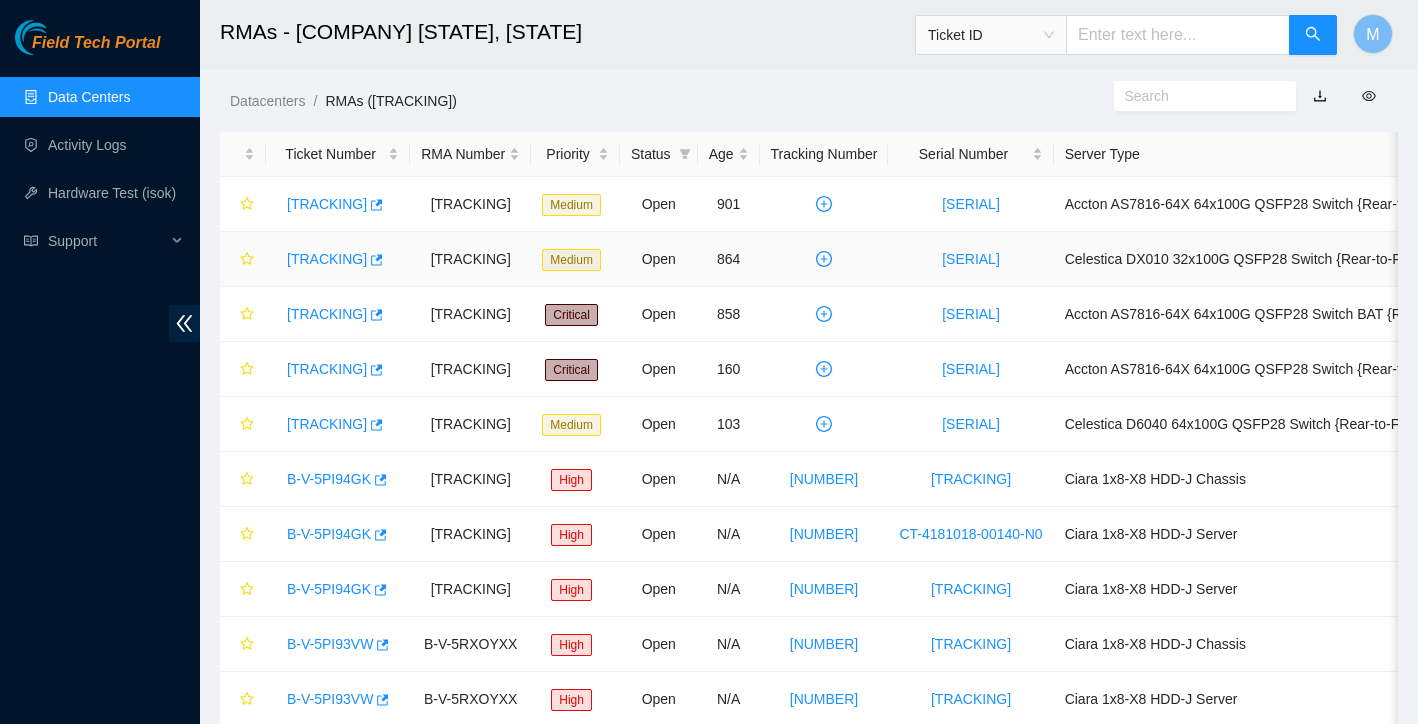 click on "[TRACKING]" at bounding box center [327, 259] 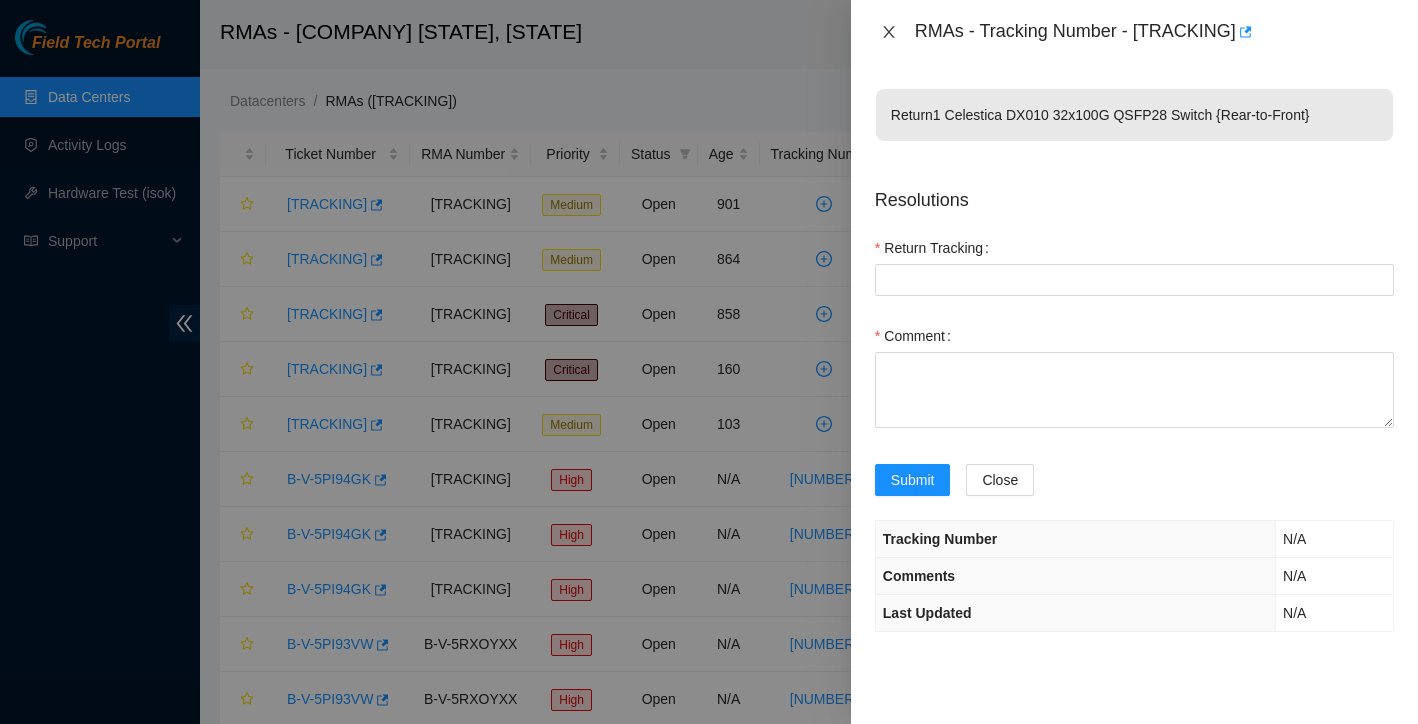 click 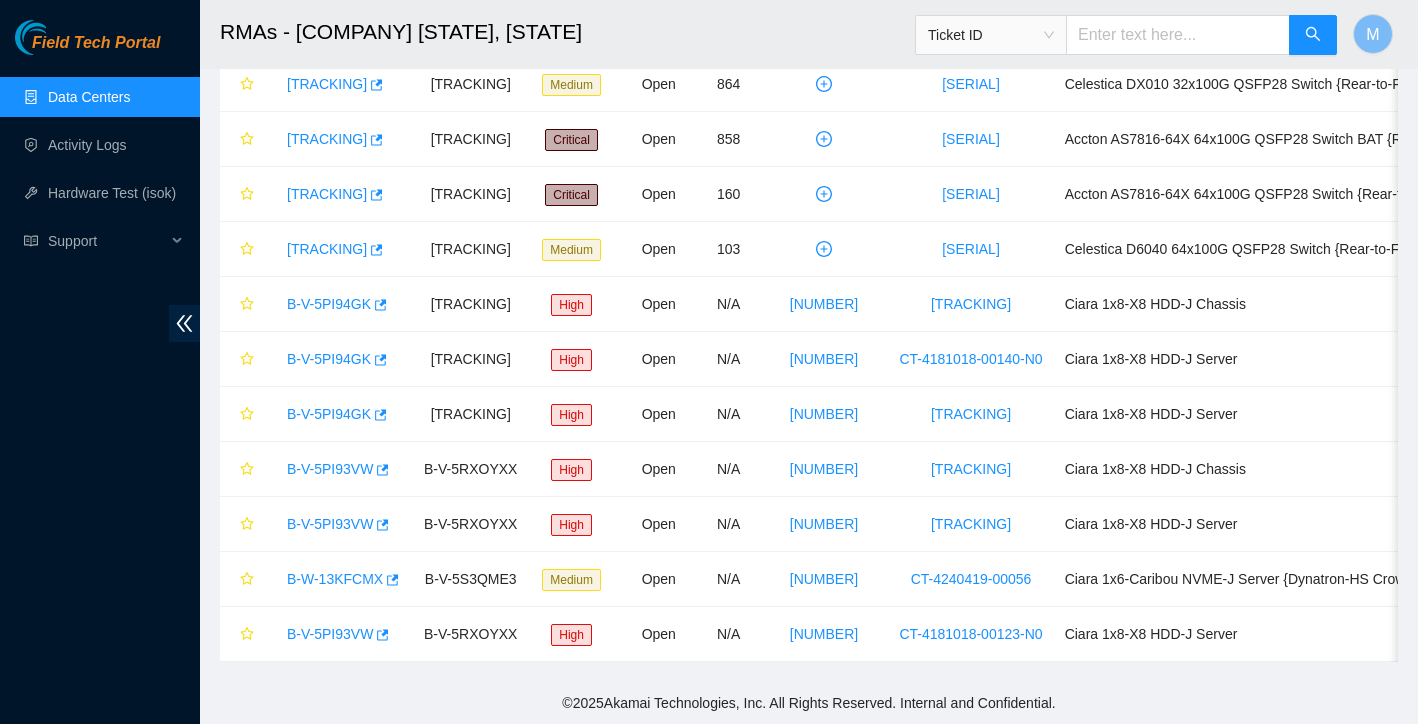 click on "Data Centers" at bounding box center (89, 97) 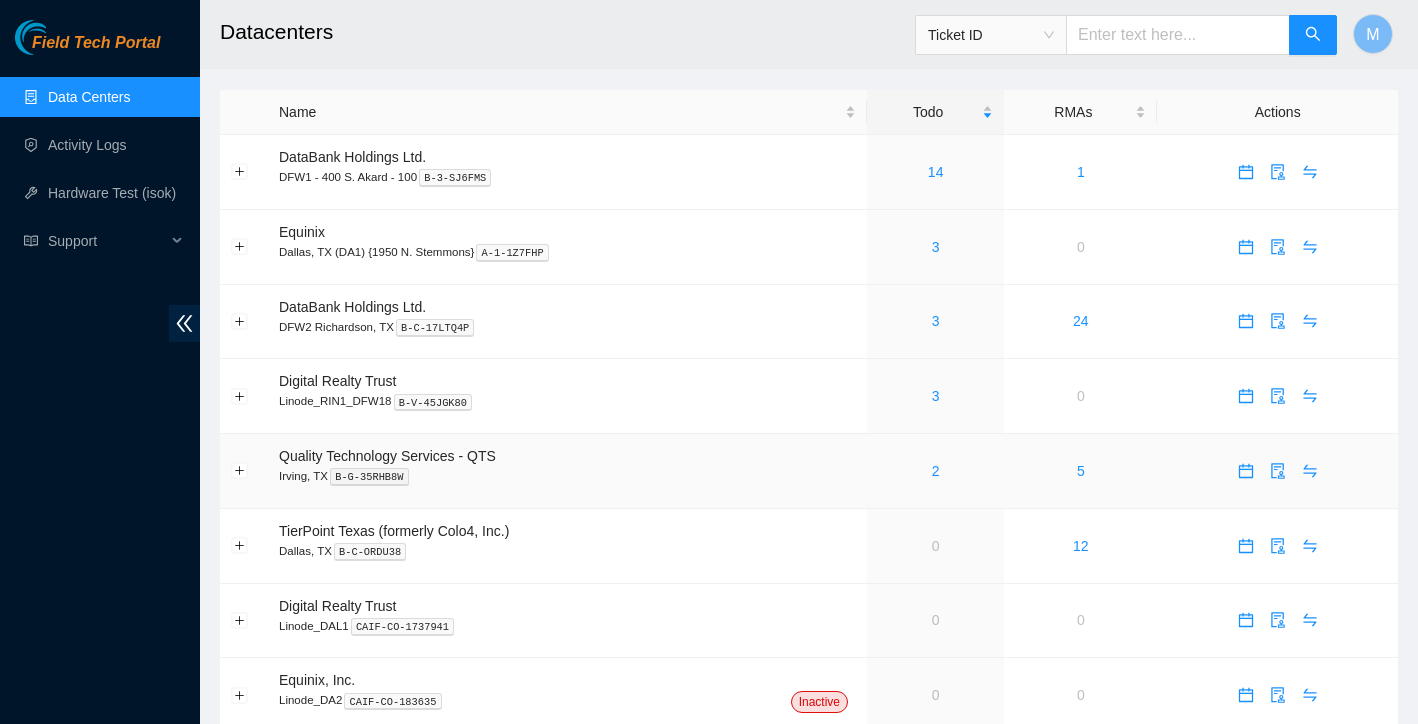 scroll, scrollTop: 0, scrollLeft: 0, axis: both 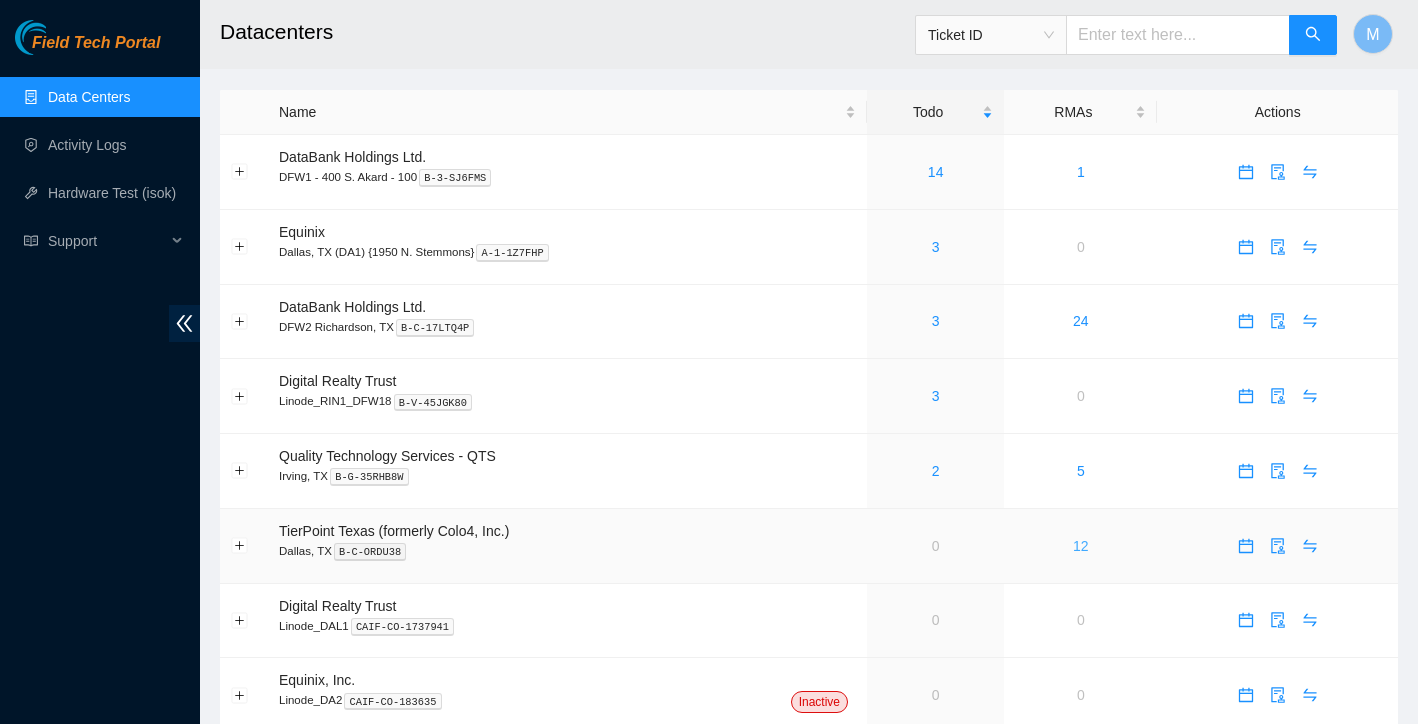 click on "12" at bounding box center [1081, 546] 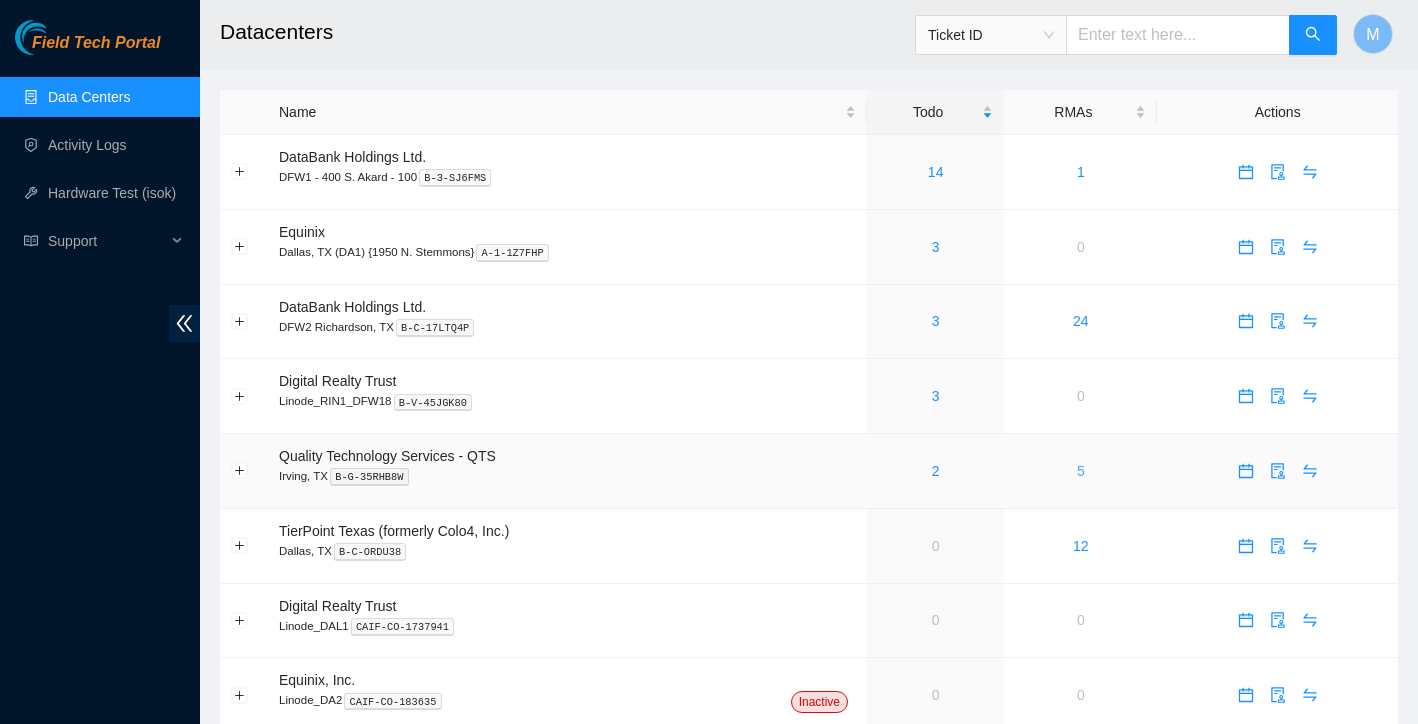 click on "5" at bounding box center [1081, 471] 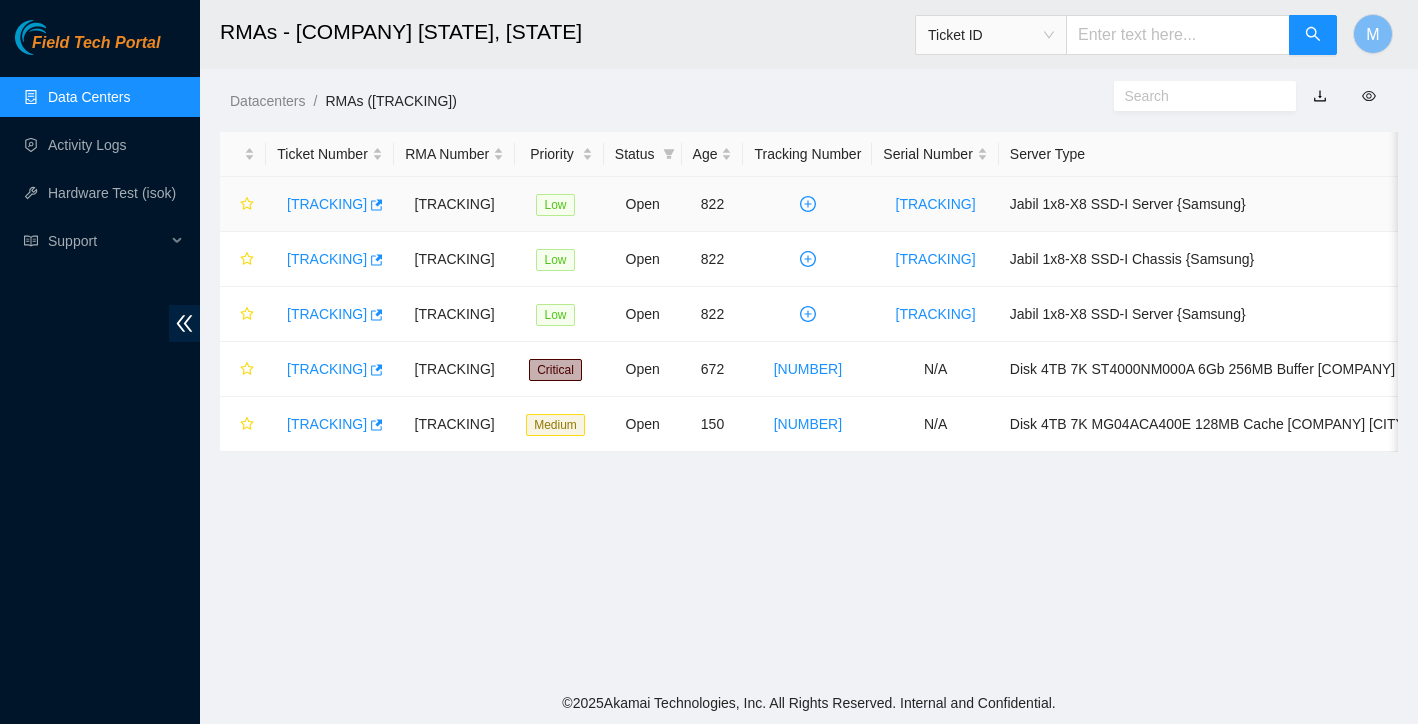 click on "[TRACKING]" at bounding box center [327, 204] 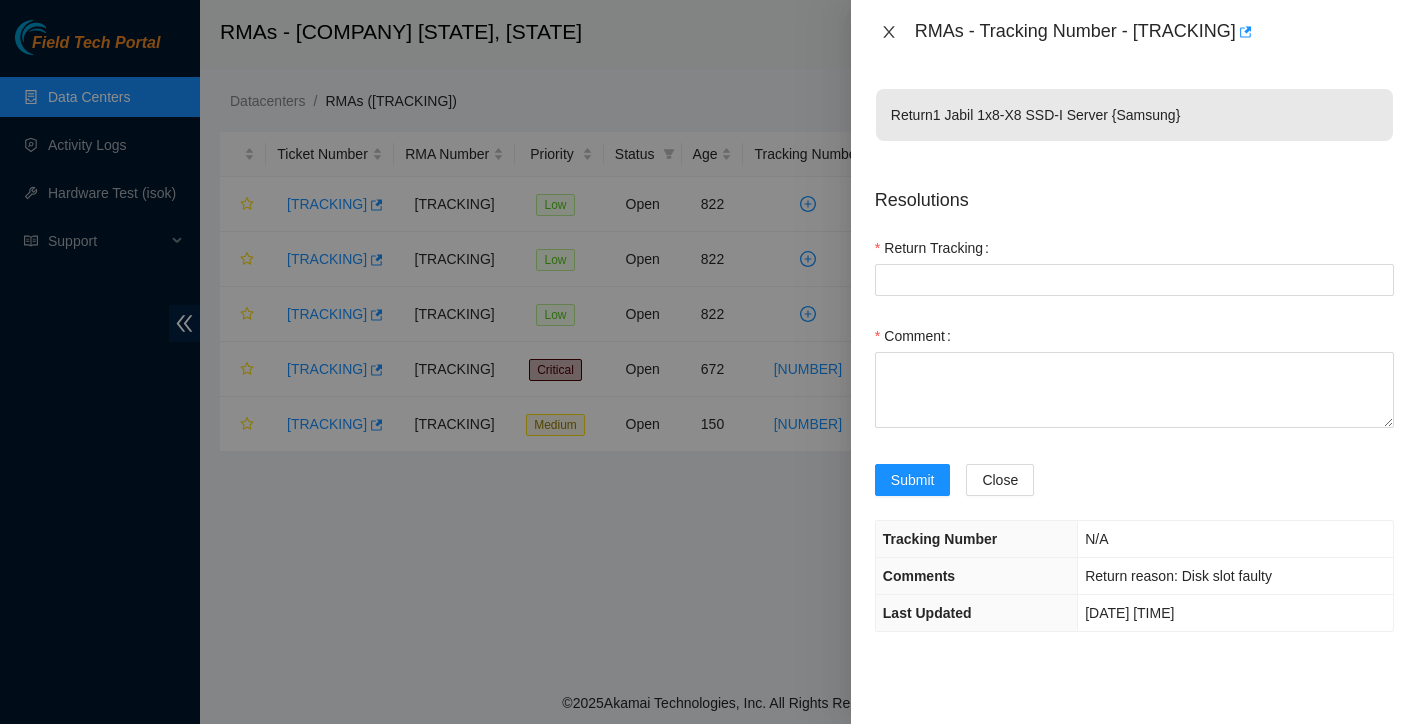 click 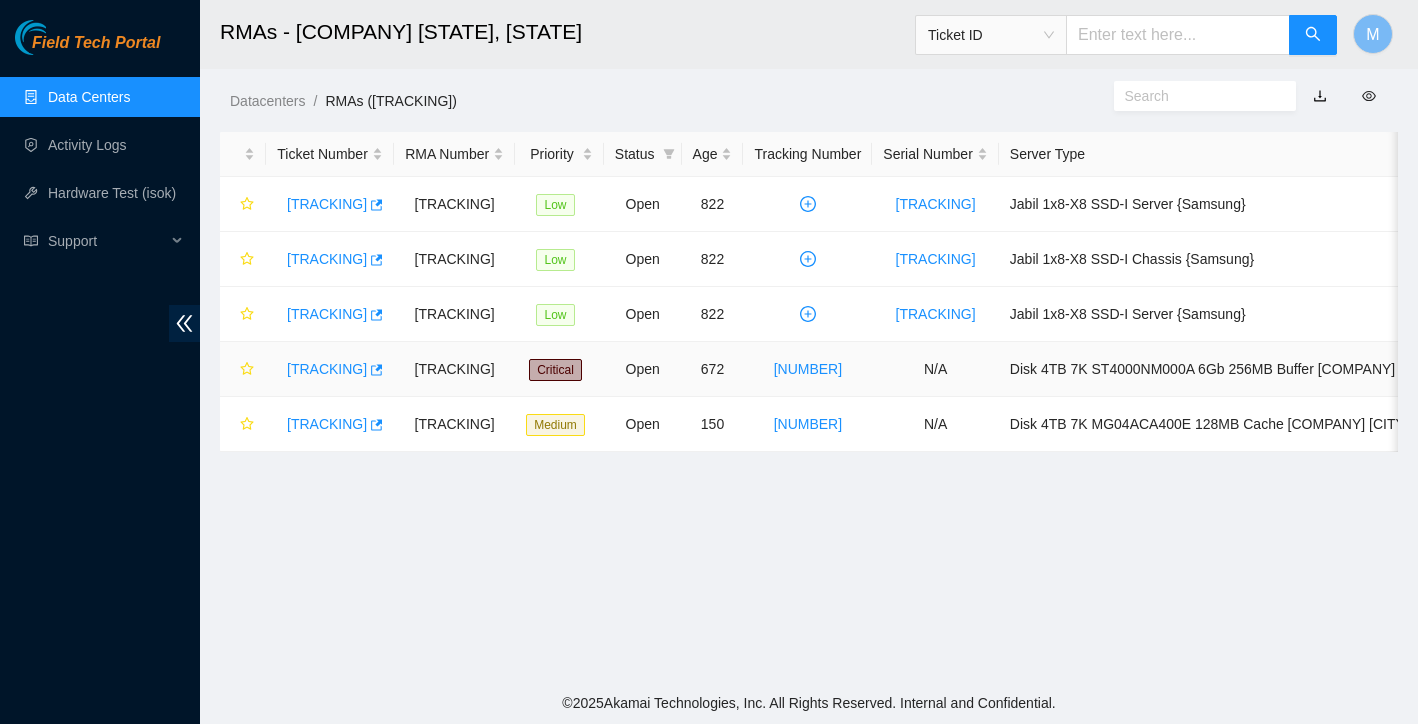 click on "[TRACKING]" at bounding box center (327, 369) 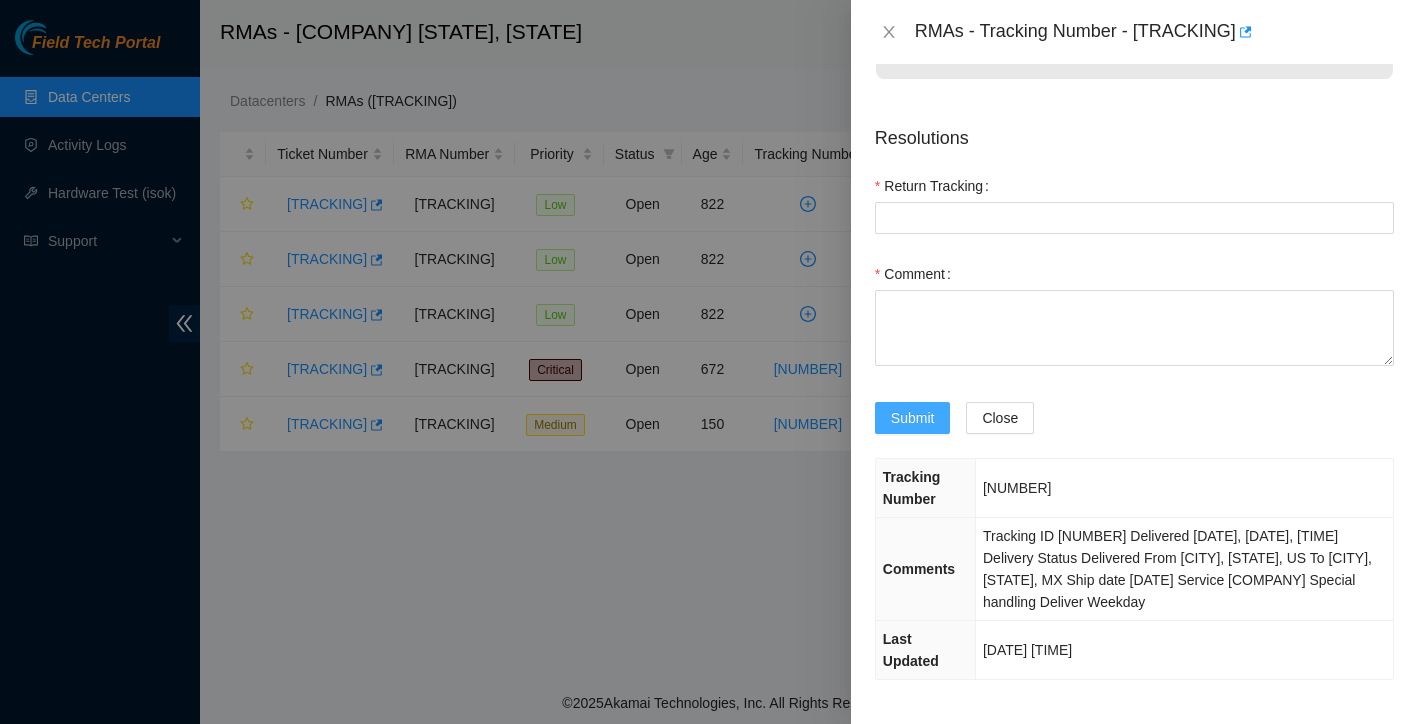 scroll, scrollTop: 62, scrollLeft: 0, axis: vertical 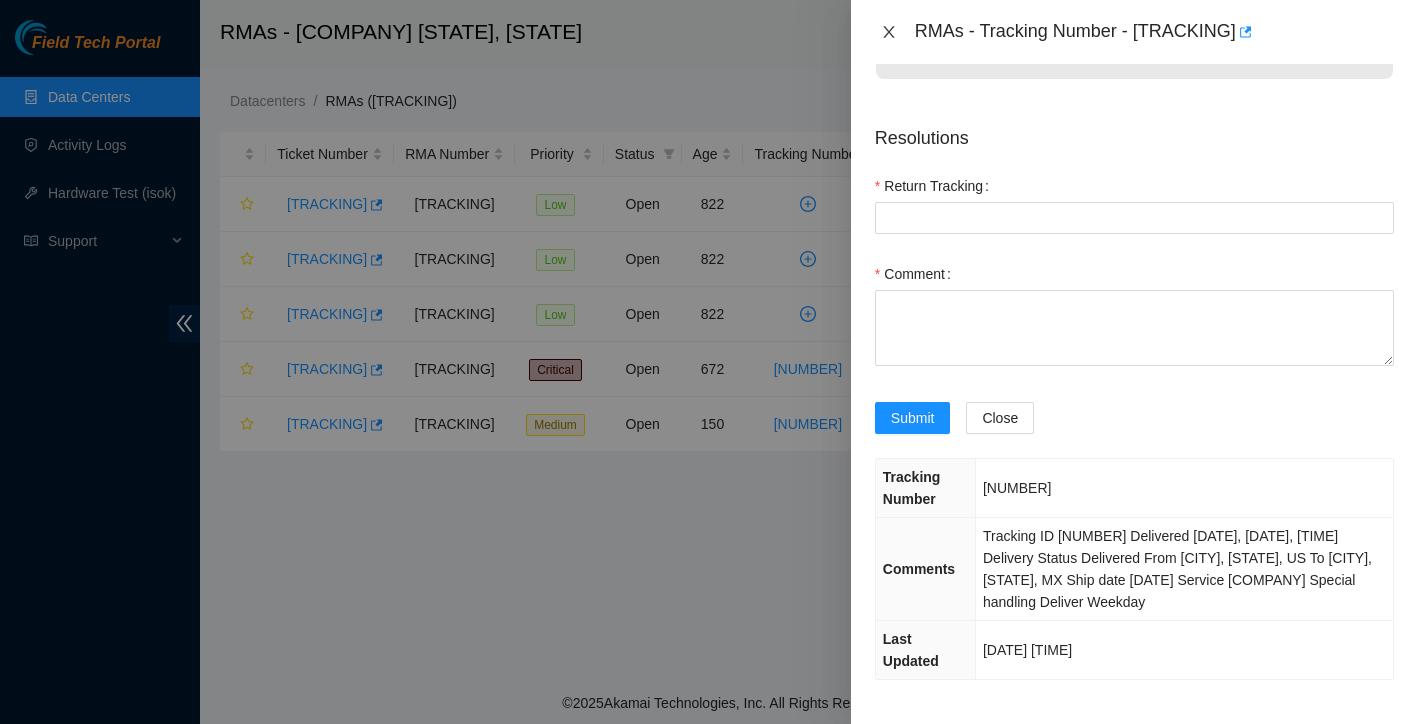 click 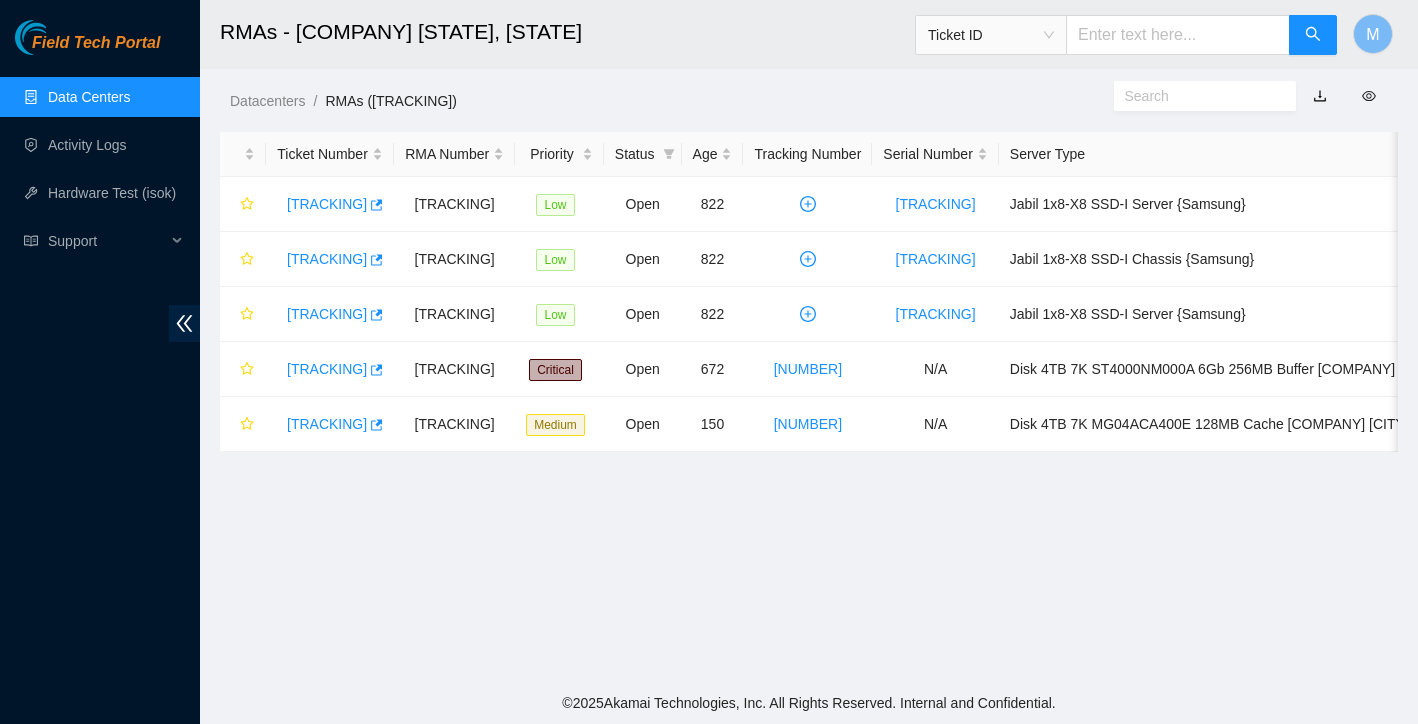 click on "Data Centers" at bounding box center (89, 97) 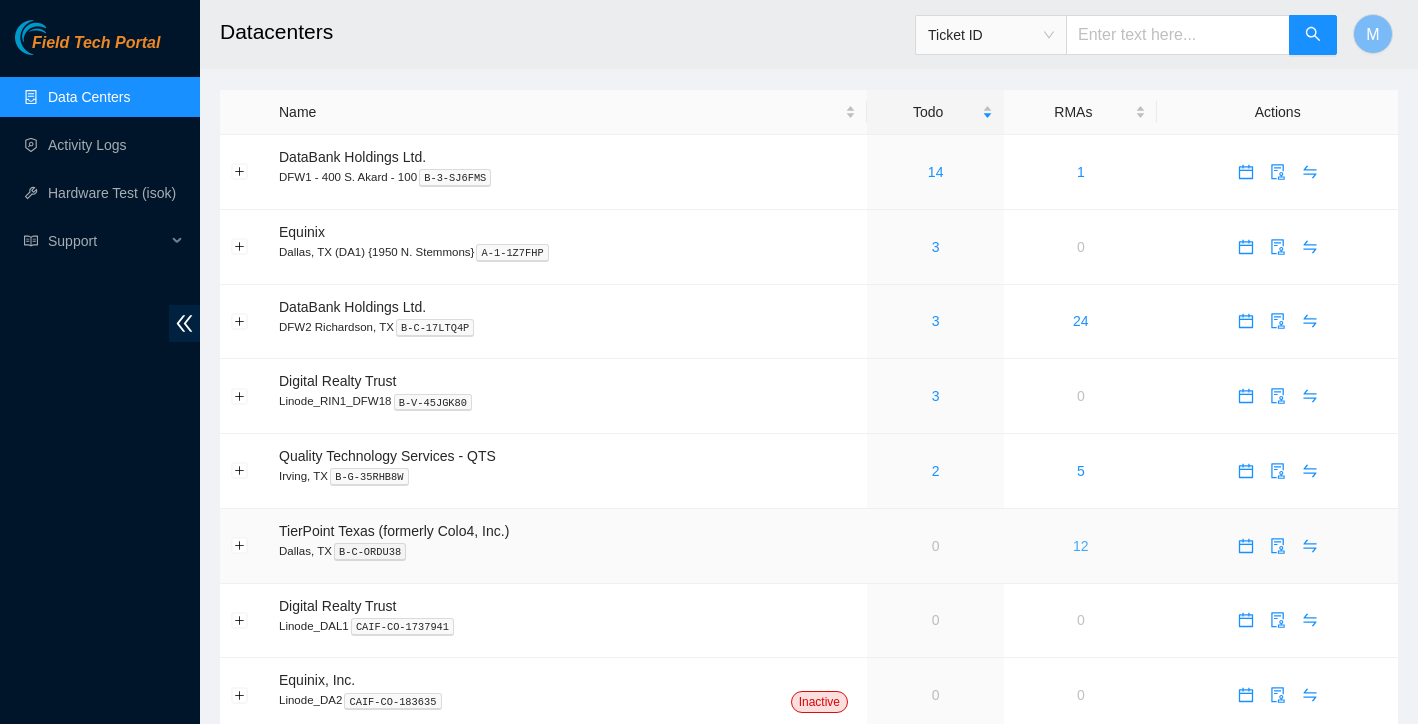 click on "12" at bounding box center [1081, 546] 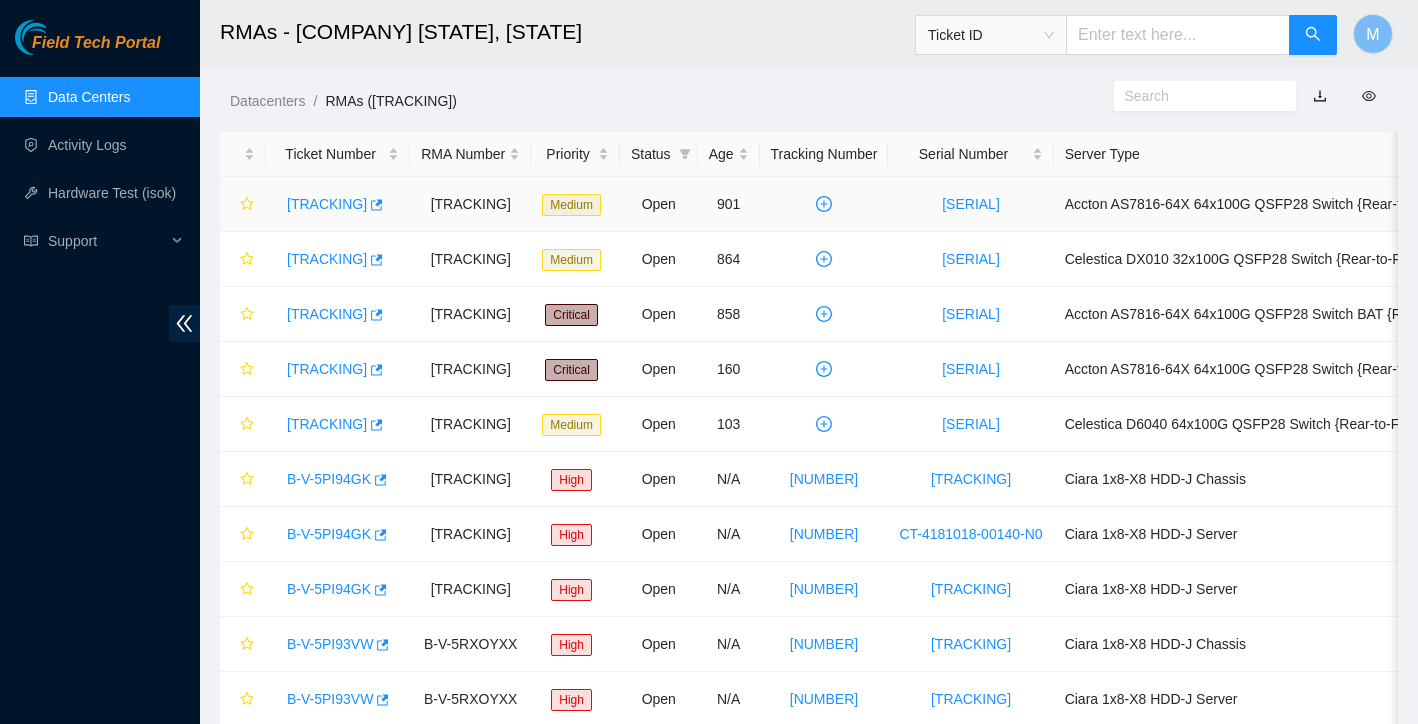 click on "[TRACKING]" at bounding box center (327, 204) 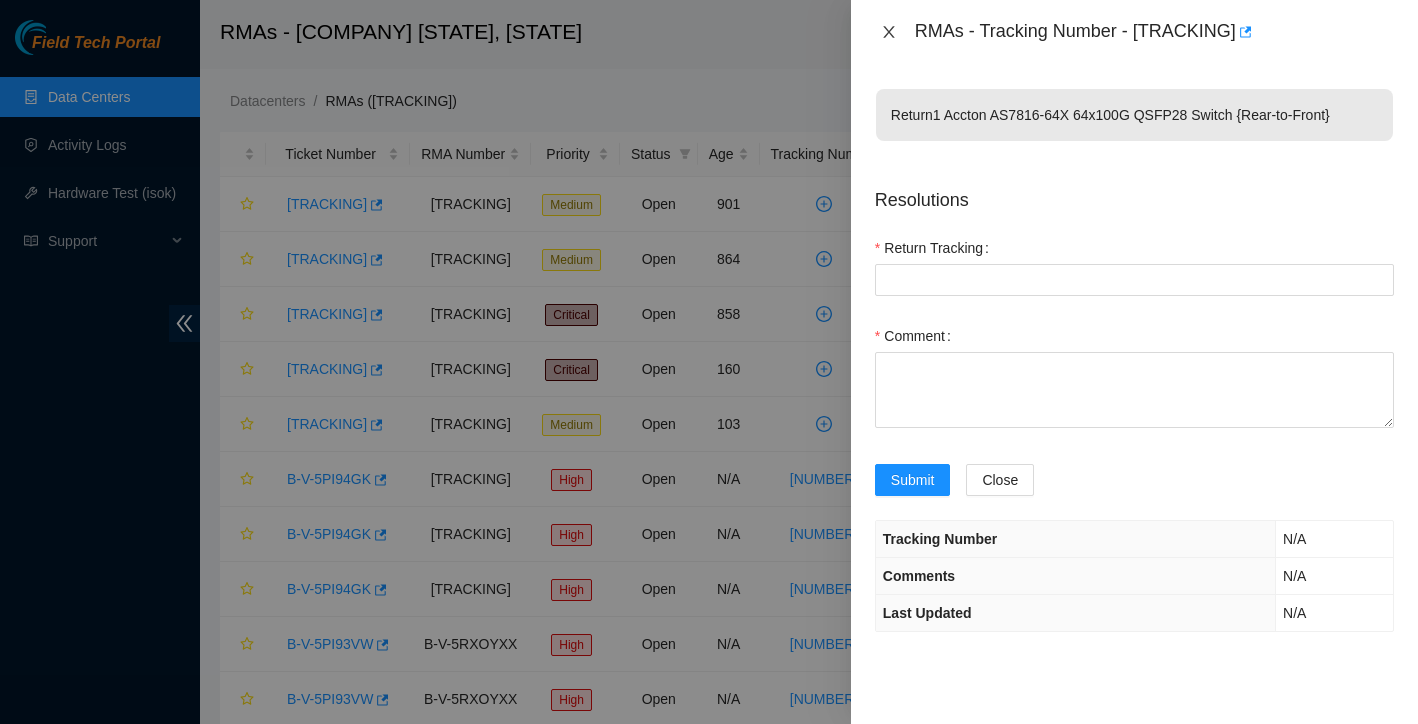 click 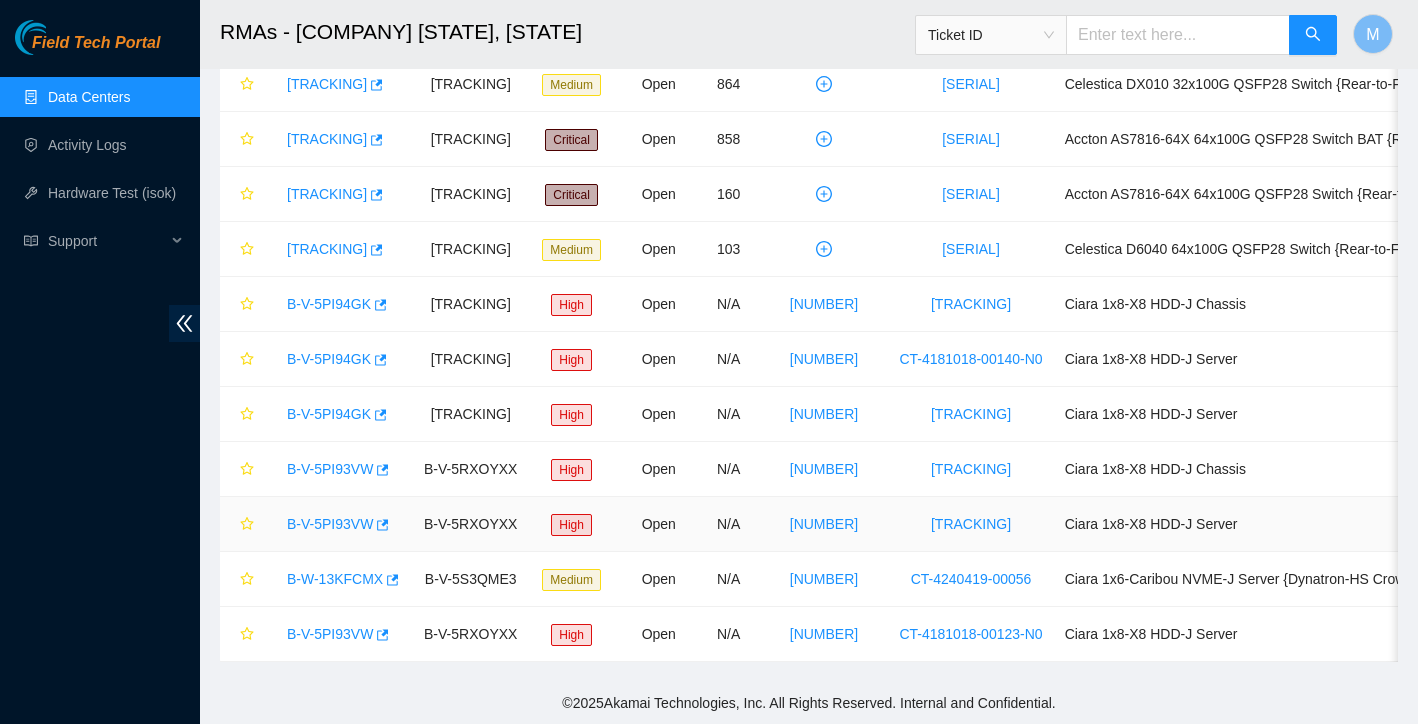 scroll, scrollTop: 175, scrollLeft: 0, axis: vertical 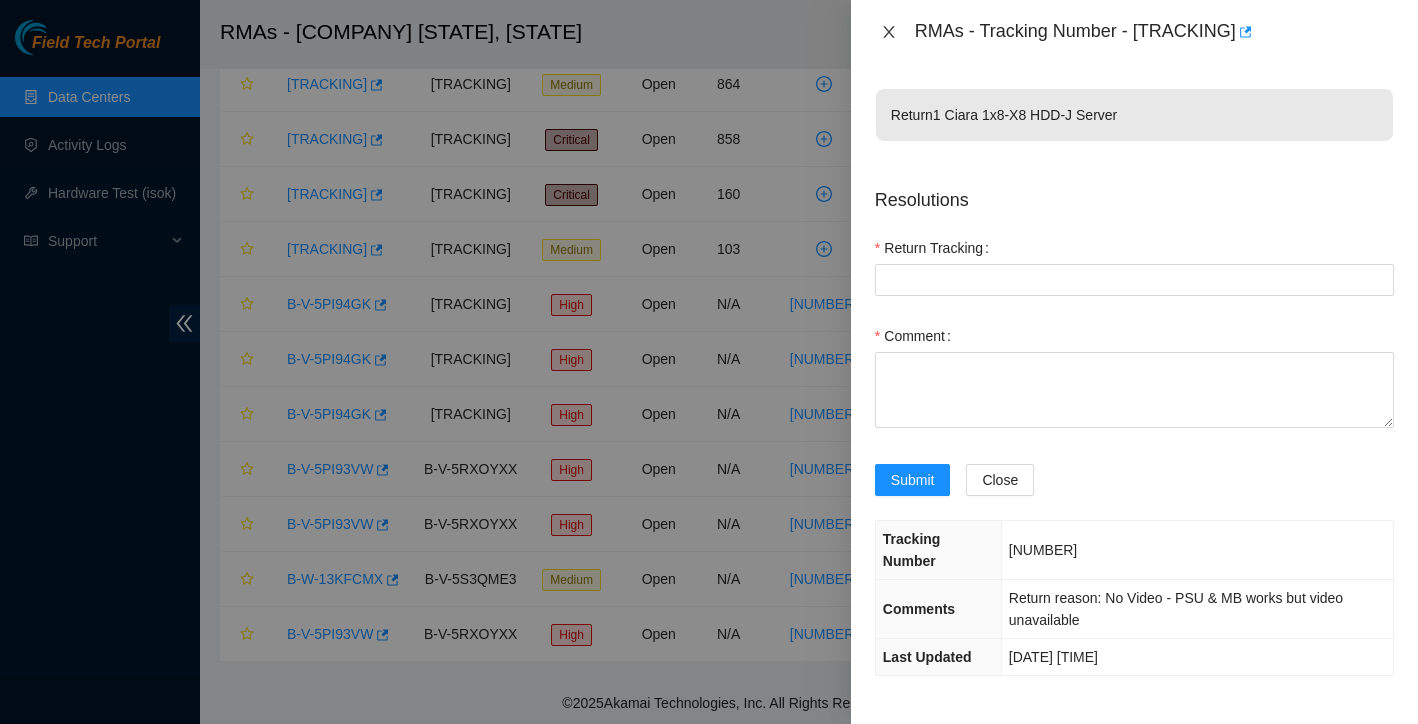 click 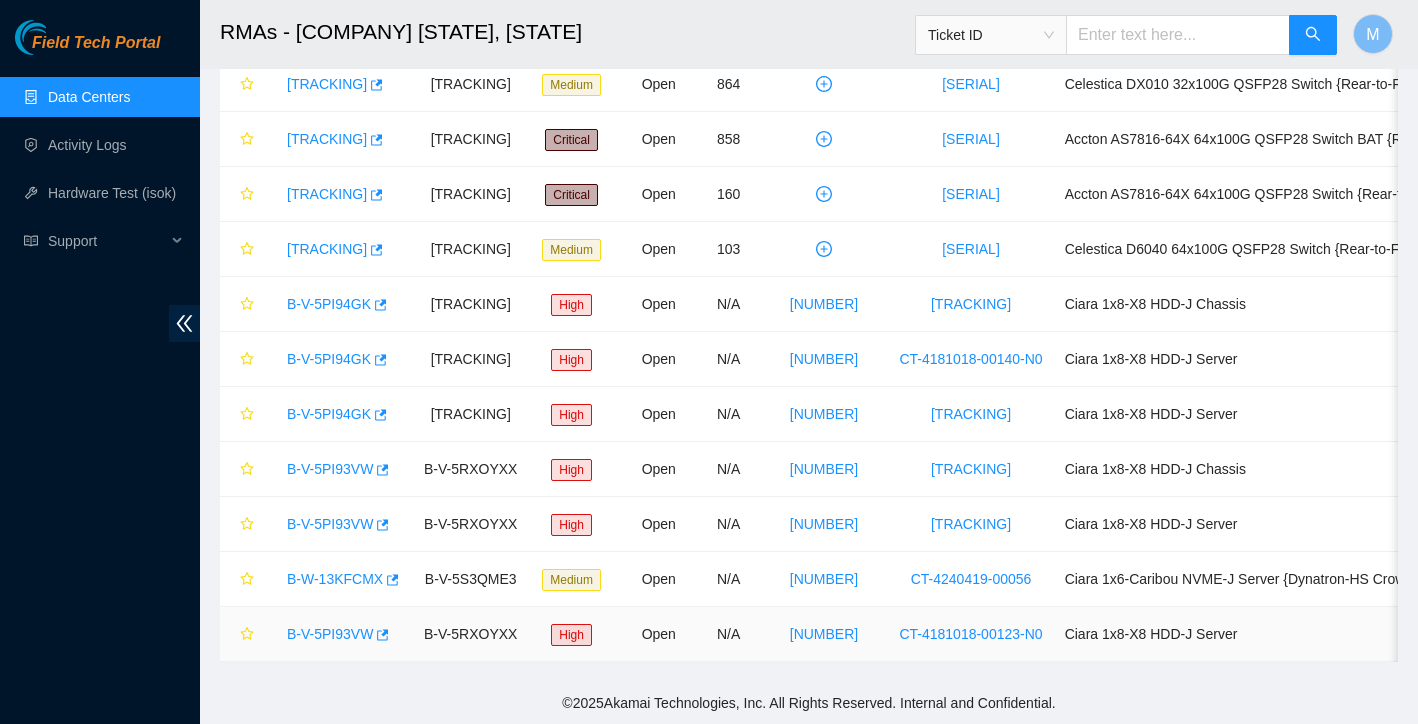 click on "B-V-5PI93VW" at bounding box center (330, 634) 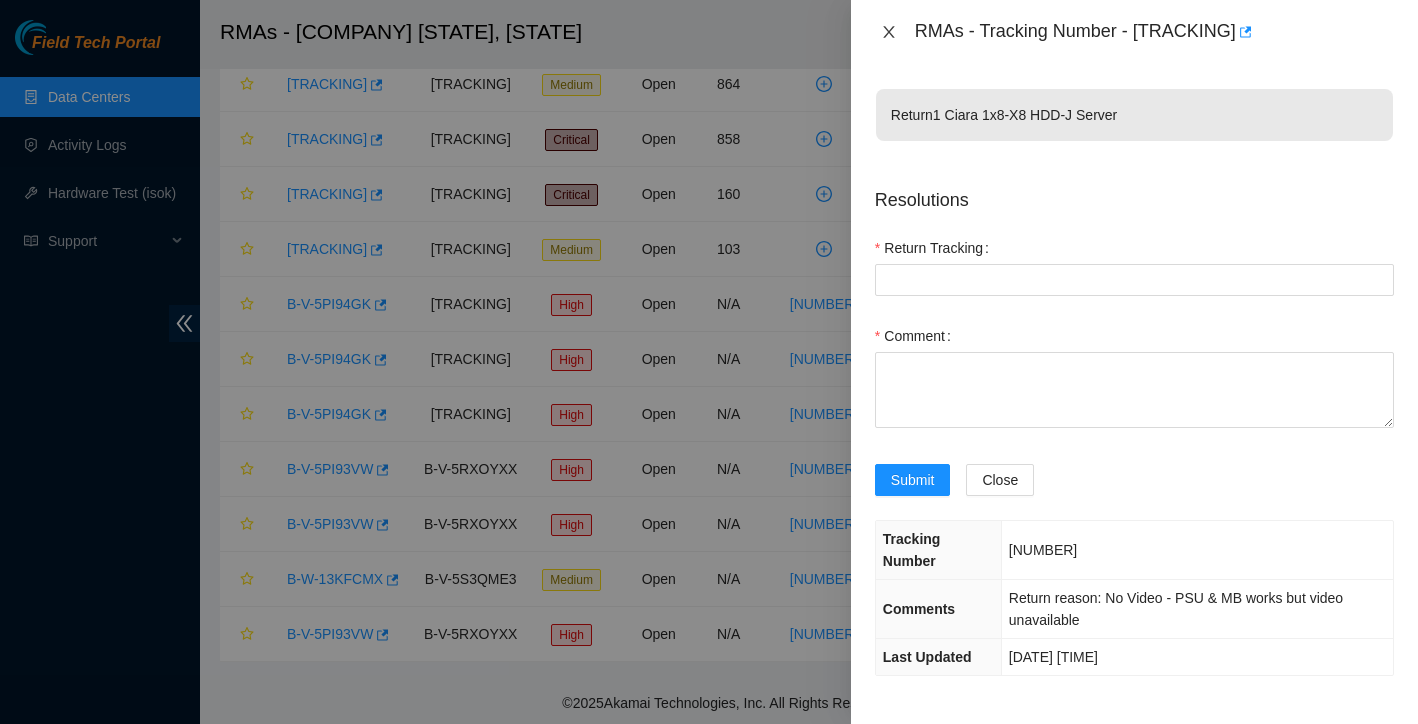 click 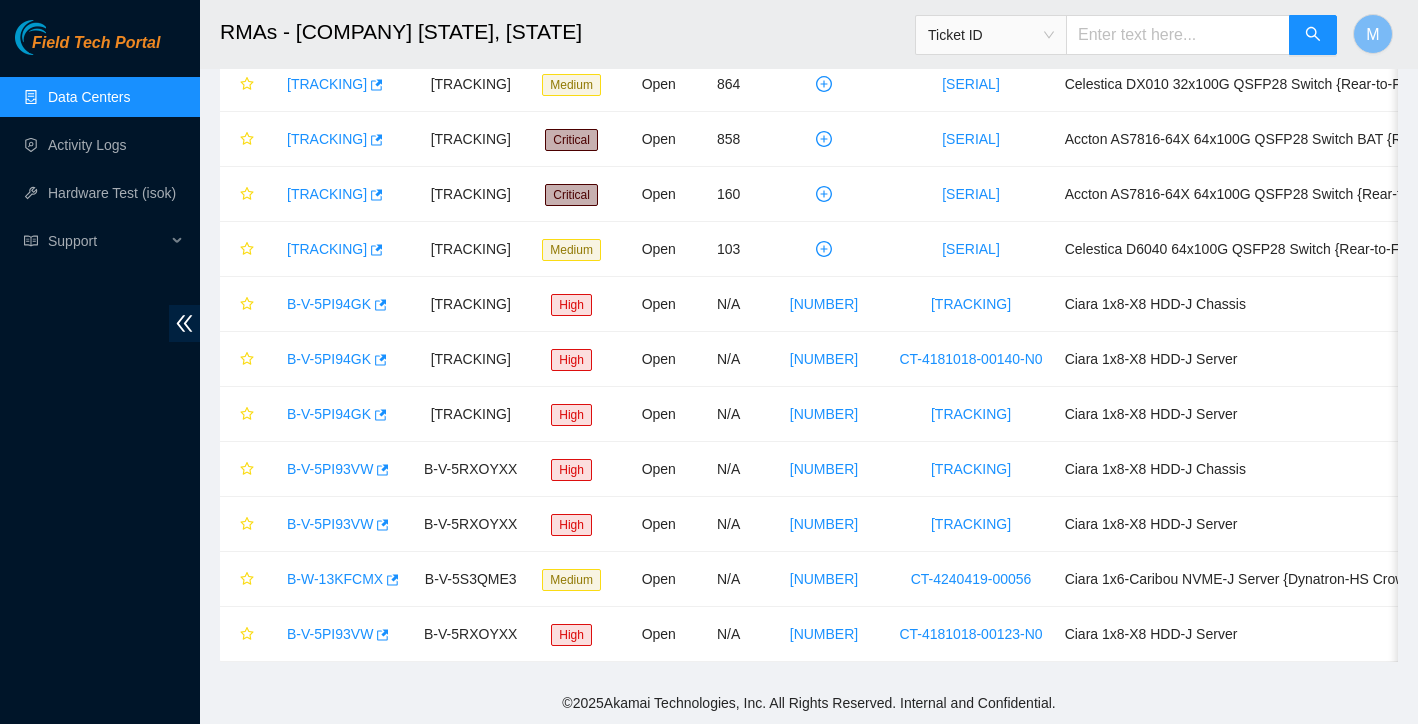 click on "Data Centers" at bounding box center [89, 97] 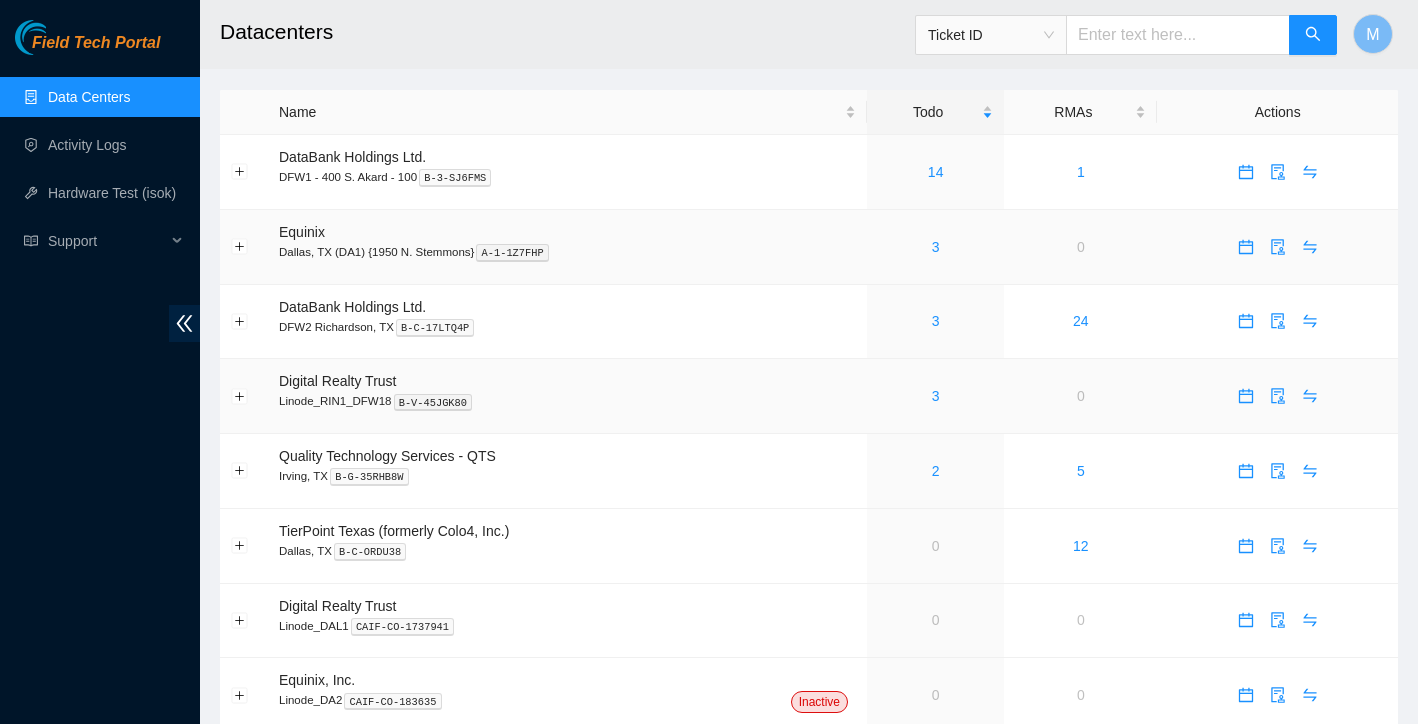 scroll, scrollTop: 0, scrollLeft: 0, axis: both 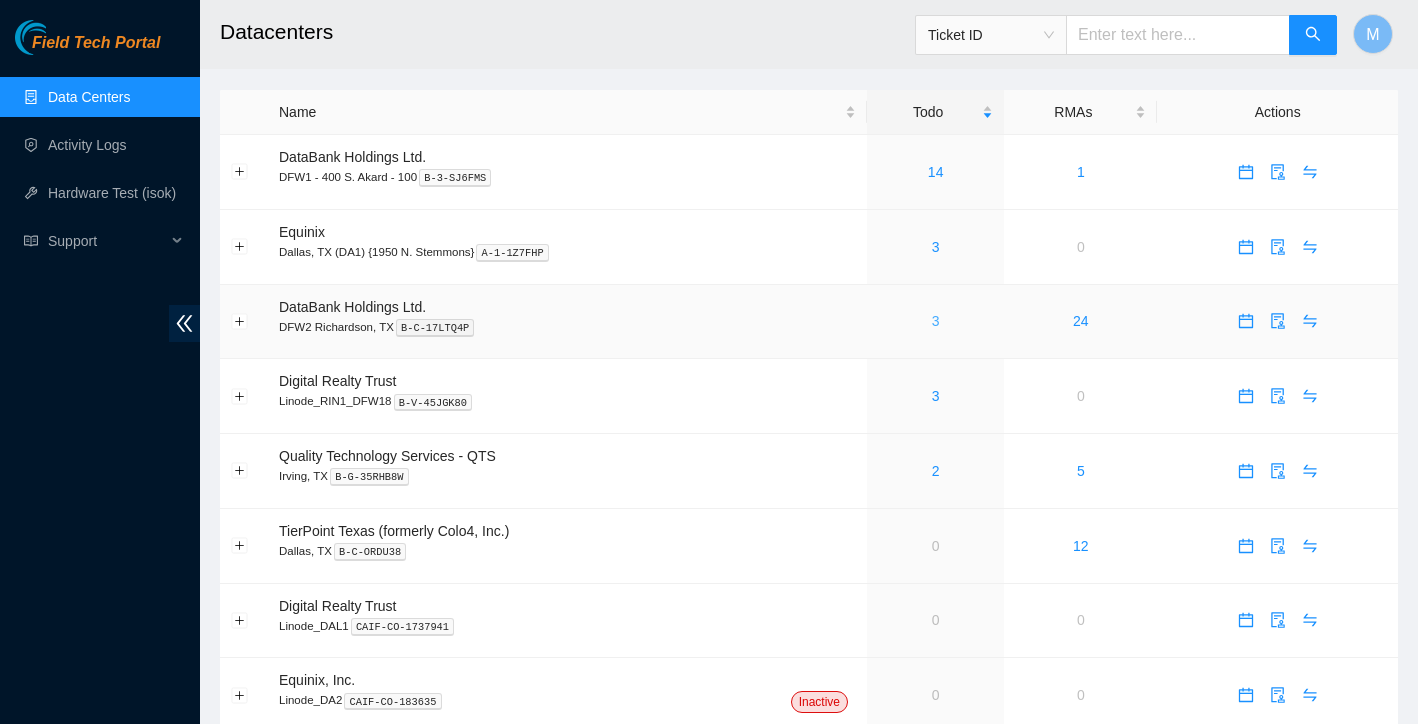 click on "3" at bounding box center [936, 321] 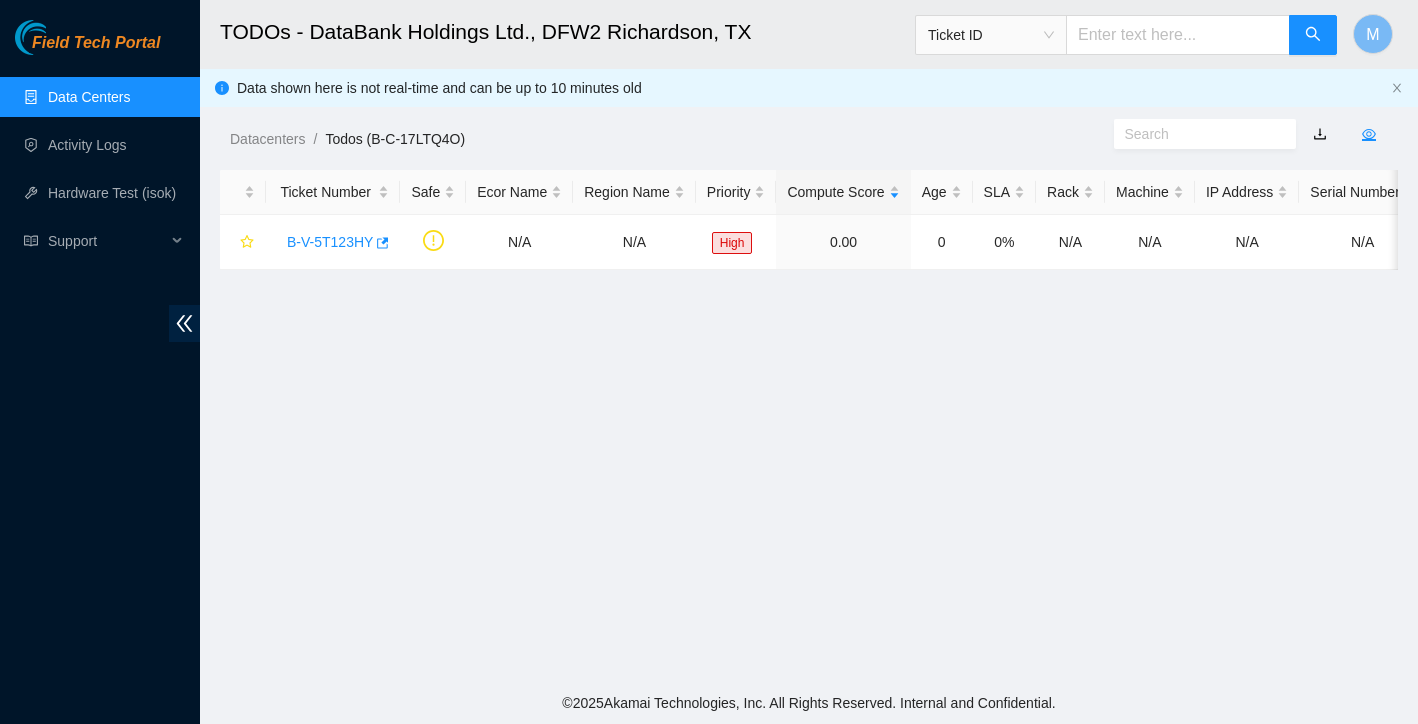 click on "Field Tech Portal Data Centers Activity Logs Hardware Test (isok) Support   TODOs - [COMPANY], [CITY] [STATE]    Ticket ID M Data shown here is not real-time and can be up to 10 minutes old Datacenters / Todos ([TRACKING]) / Ticket Number Safe Ecor Name Region Name Priority Compute Score Age SLA Rack Machine IP Address Serial Number Server Type                               [TRACKING] N/A N/A High 0.00 0 0% N/A N/A N/A N/A N/A ©  [YEAR]  [COMPANY]. All Rights Reserved. Internal and Confidential." at bounding box center [709, 362] 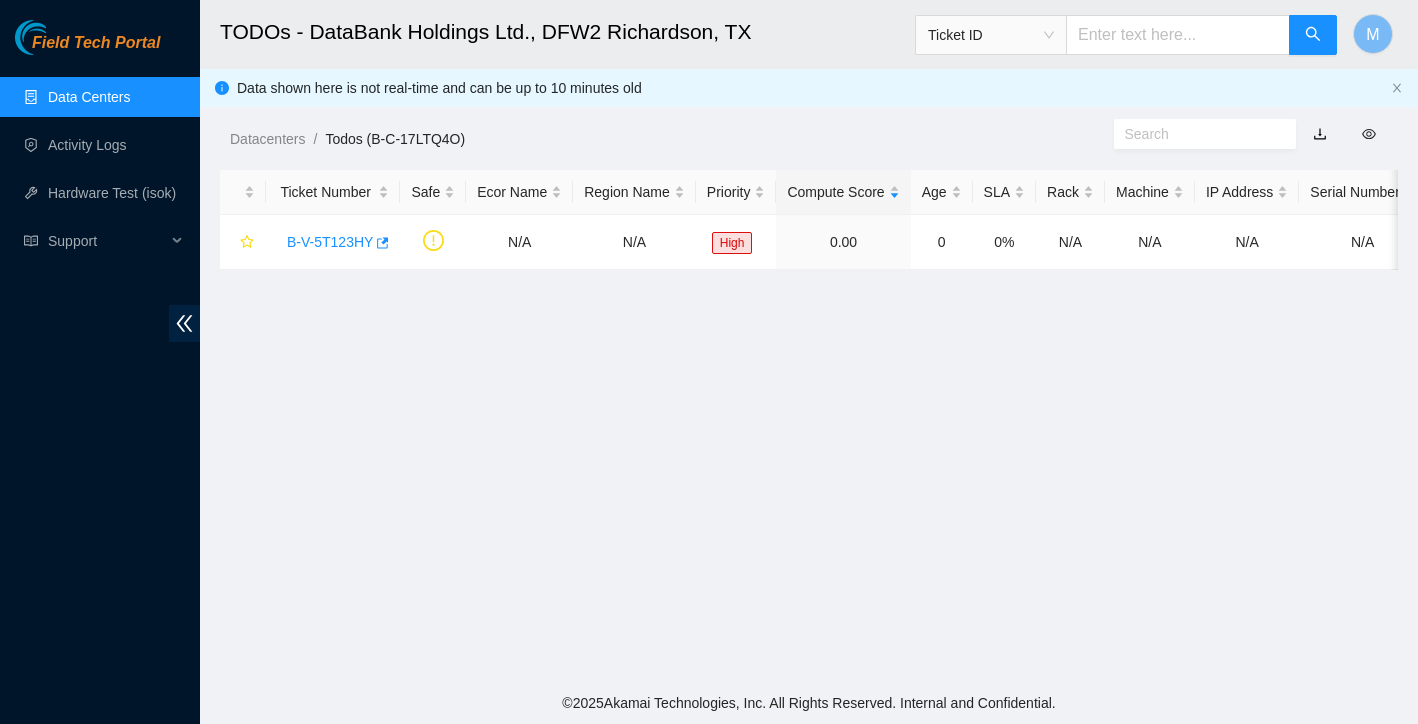 click on "TODOs - [COMPANY], [CITY] [STATE]    Ticket ID M Data shown here is not real-time and can be up to 10 minutes old Datacenters / Todos ([TRACKING]) / Ticket Number Safe Ecor Name Region Name Priority Compute Score Age SLA Rack Machine IP Address Serial Number Server Type                               [TRACKING] N/A N/A High 0.00 0 0% N/A N/A N/A N/A N/A" at bounding box center [809, 341] 